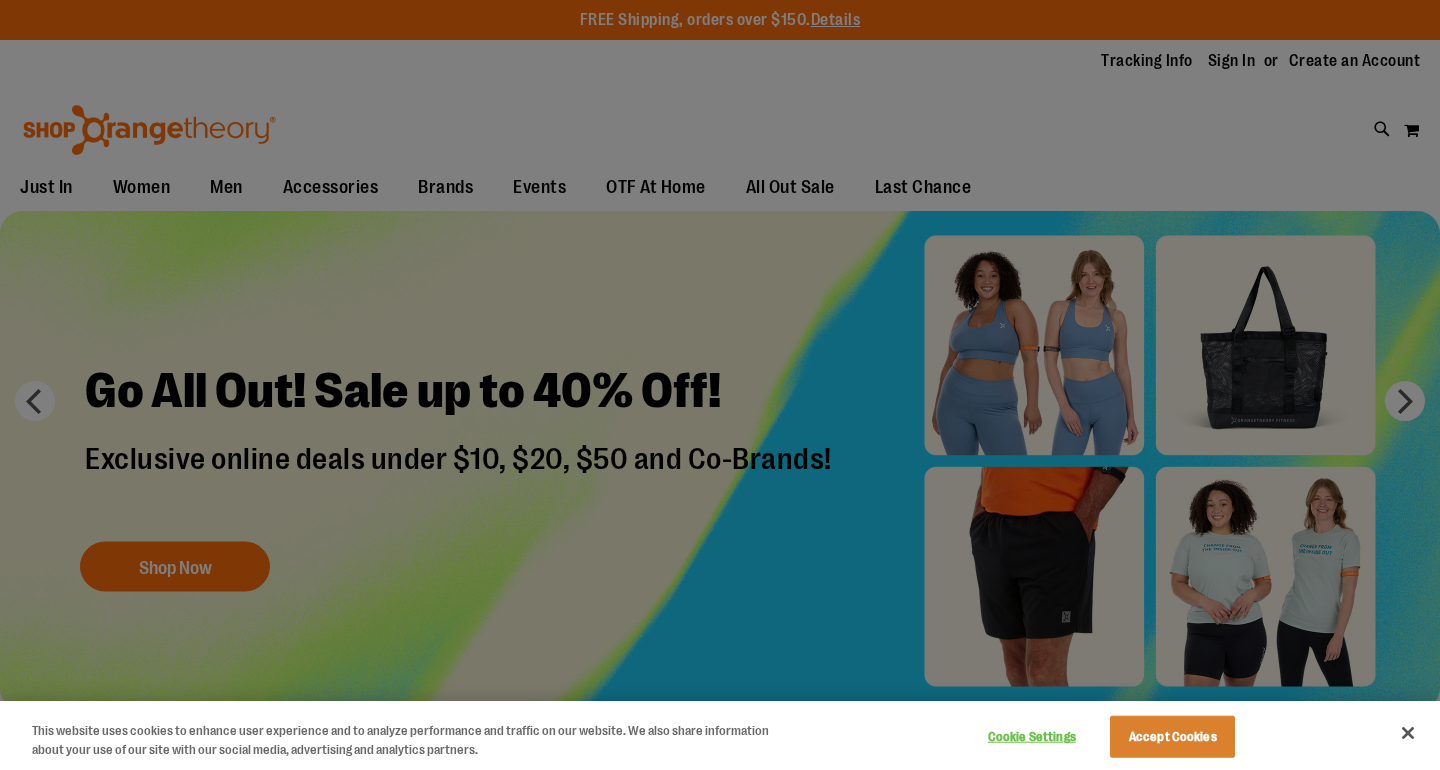 scroll, scrollTop: 0, scrollLeft: 0, axis: both 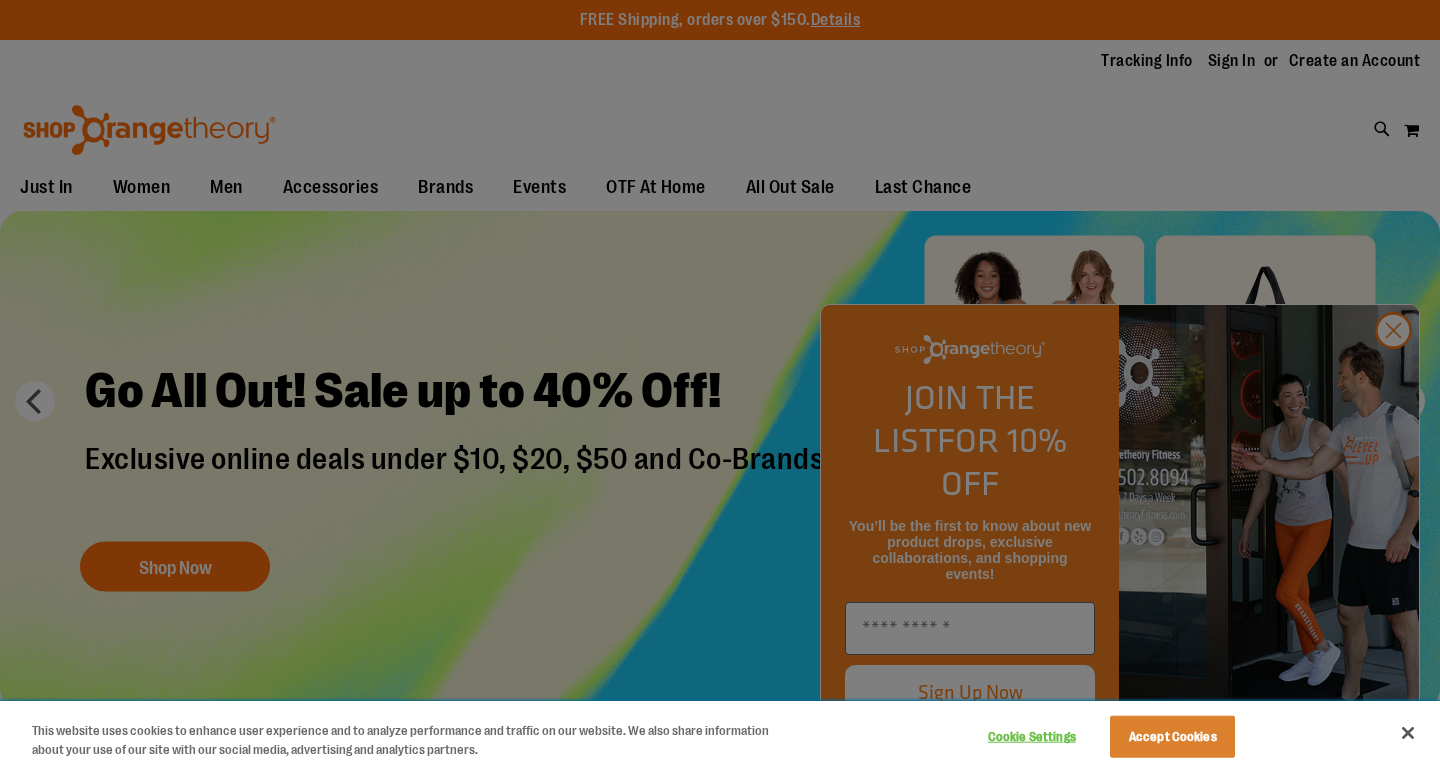click on "Accept Cookies" at bounding box center (1172, 737) 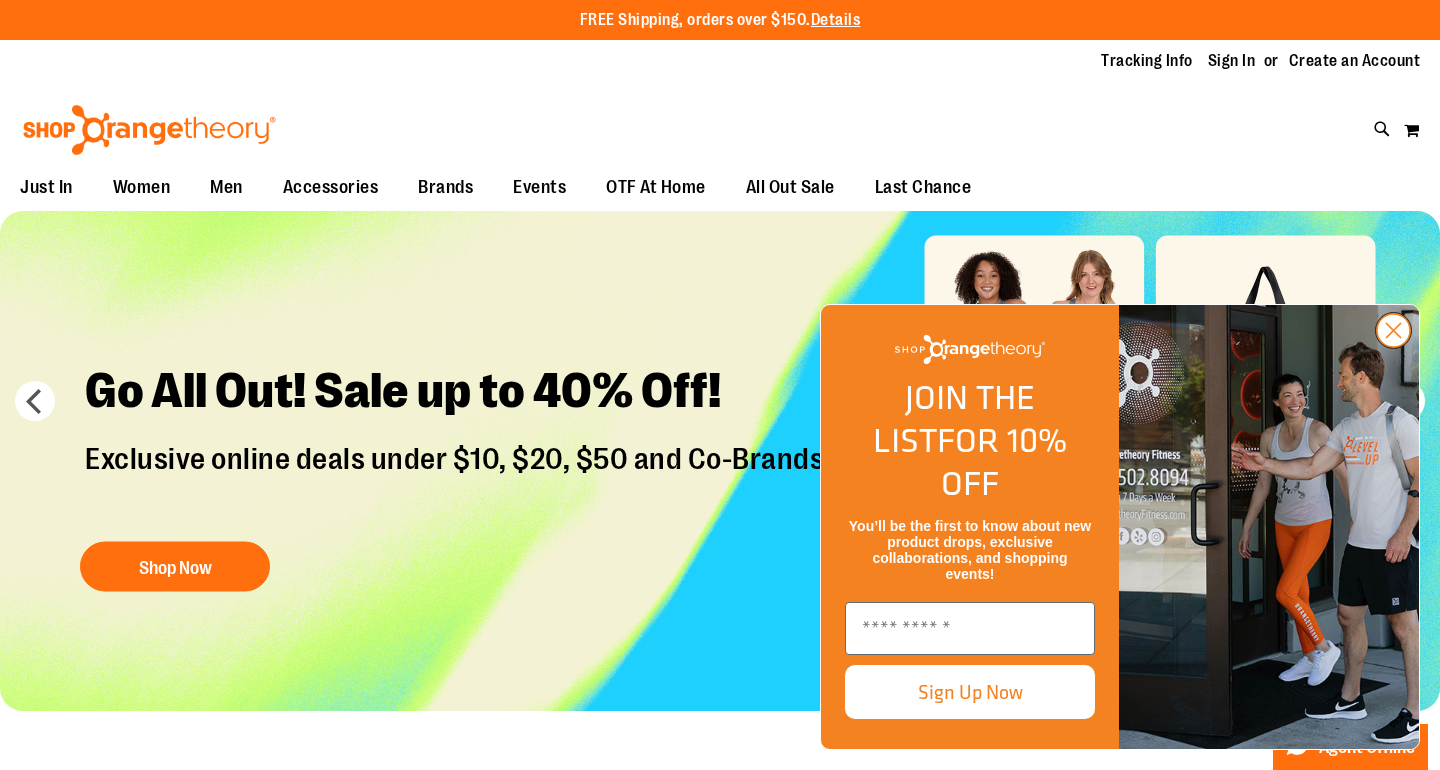 click 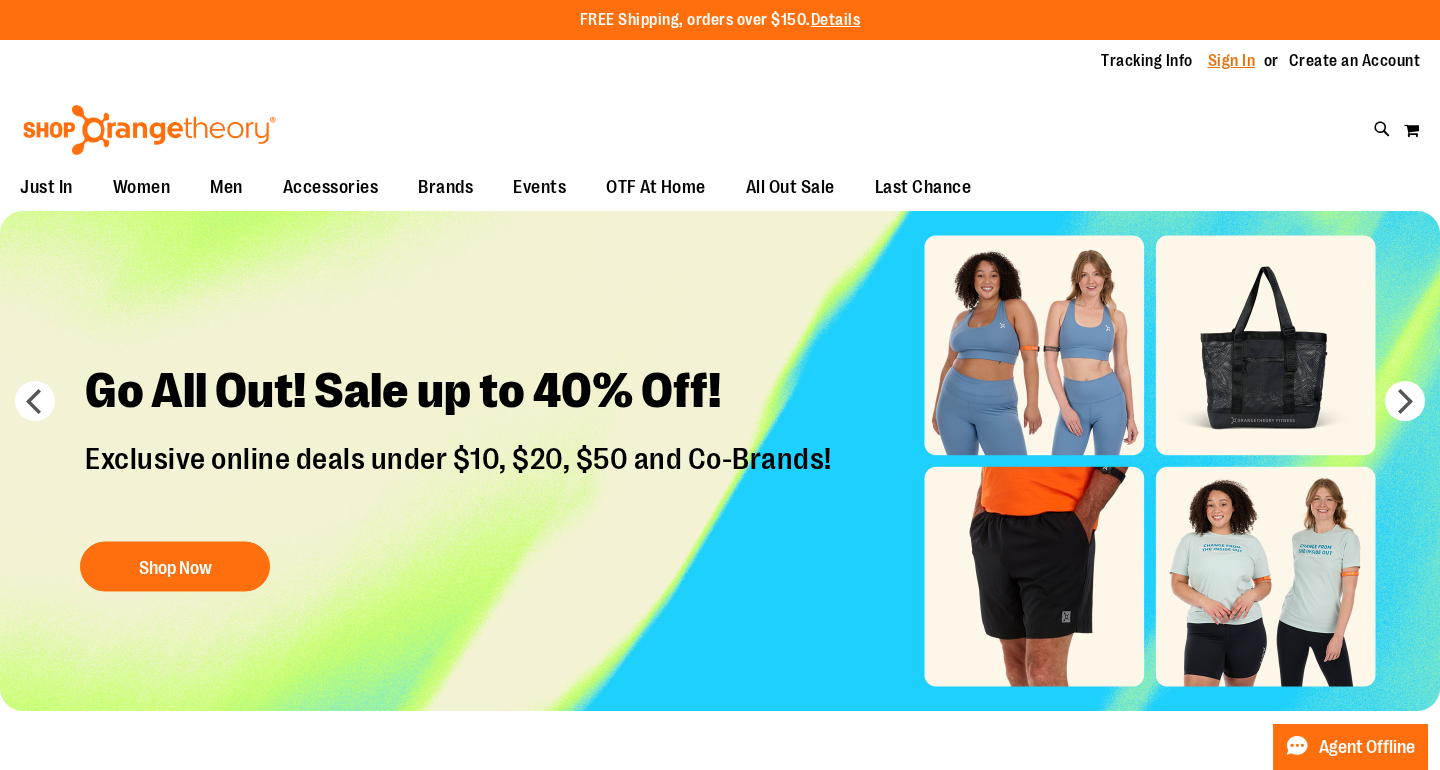 click on "Sign In" at bounding box center (1232, 61) 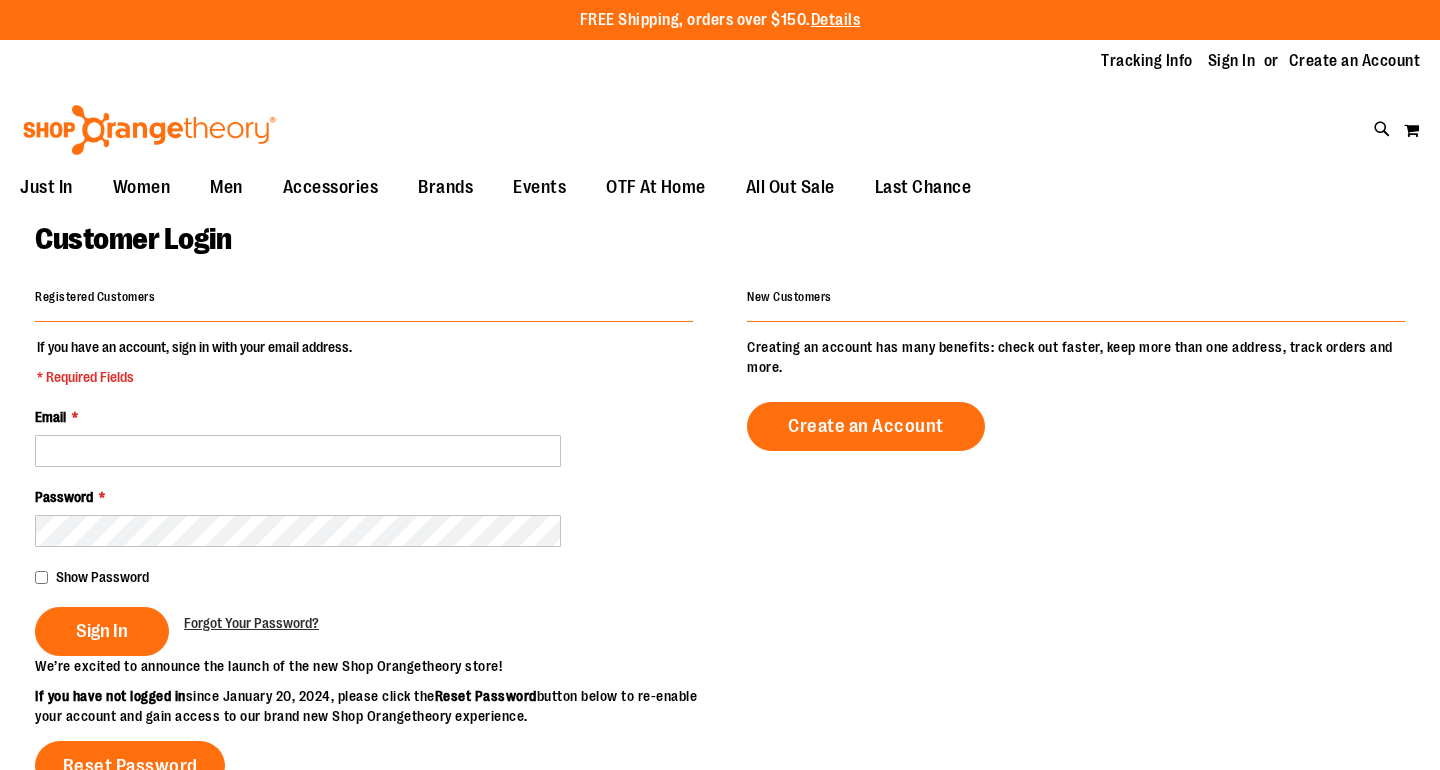 scroll, scrollTop: 0, scrollLeft: 0, axis: both 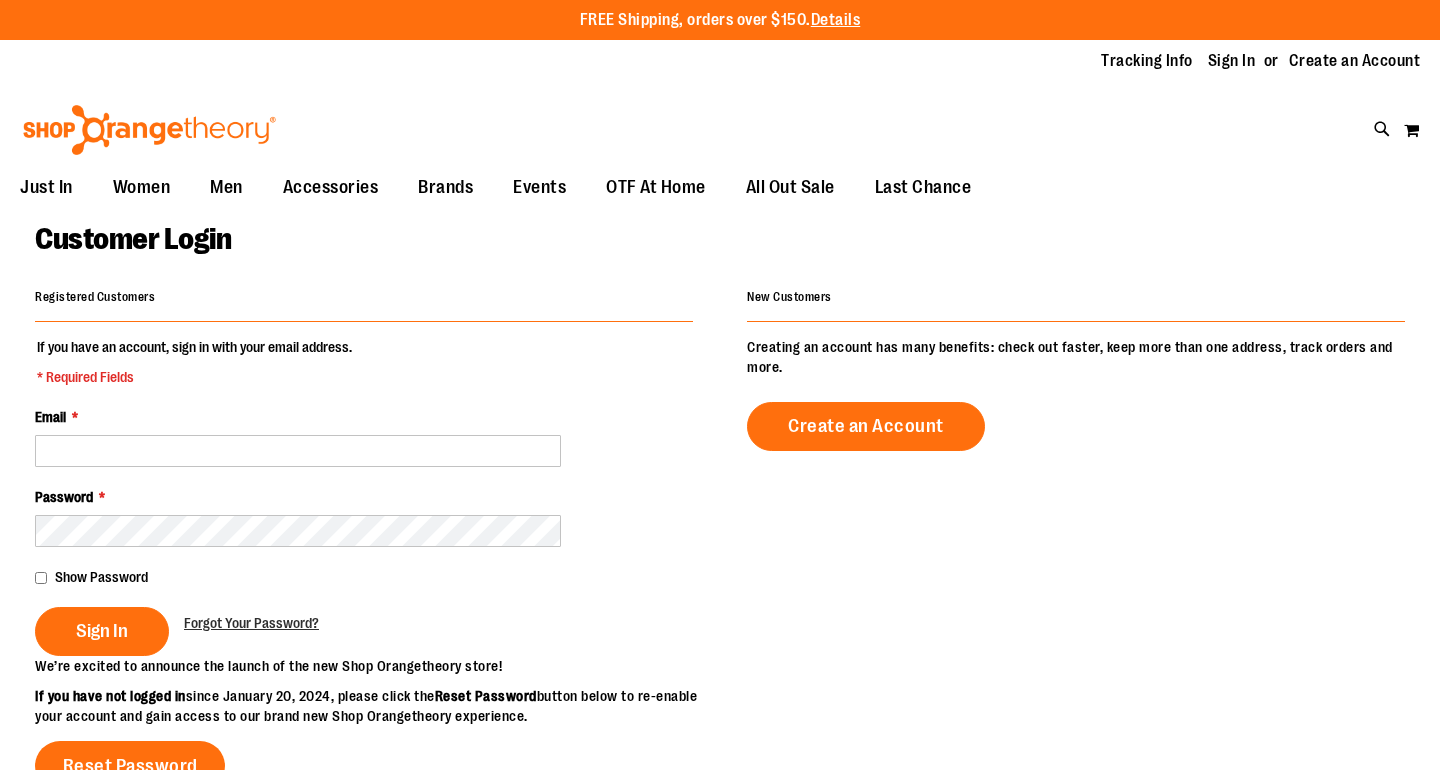 click on "If you have an account, sign in with your email address.                     * Required Fields
Email *
Password *
Show Password
Sign In
Forgot Your Password?" at bounding box center (364, 496) 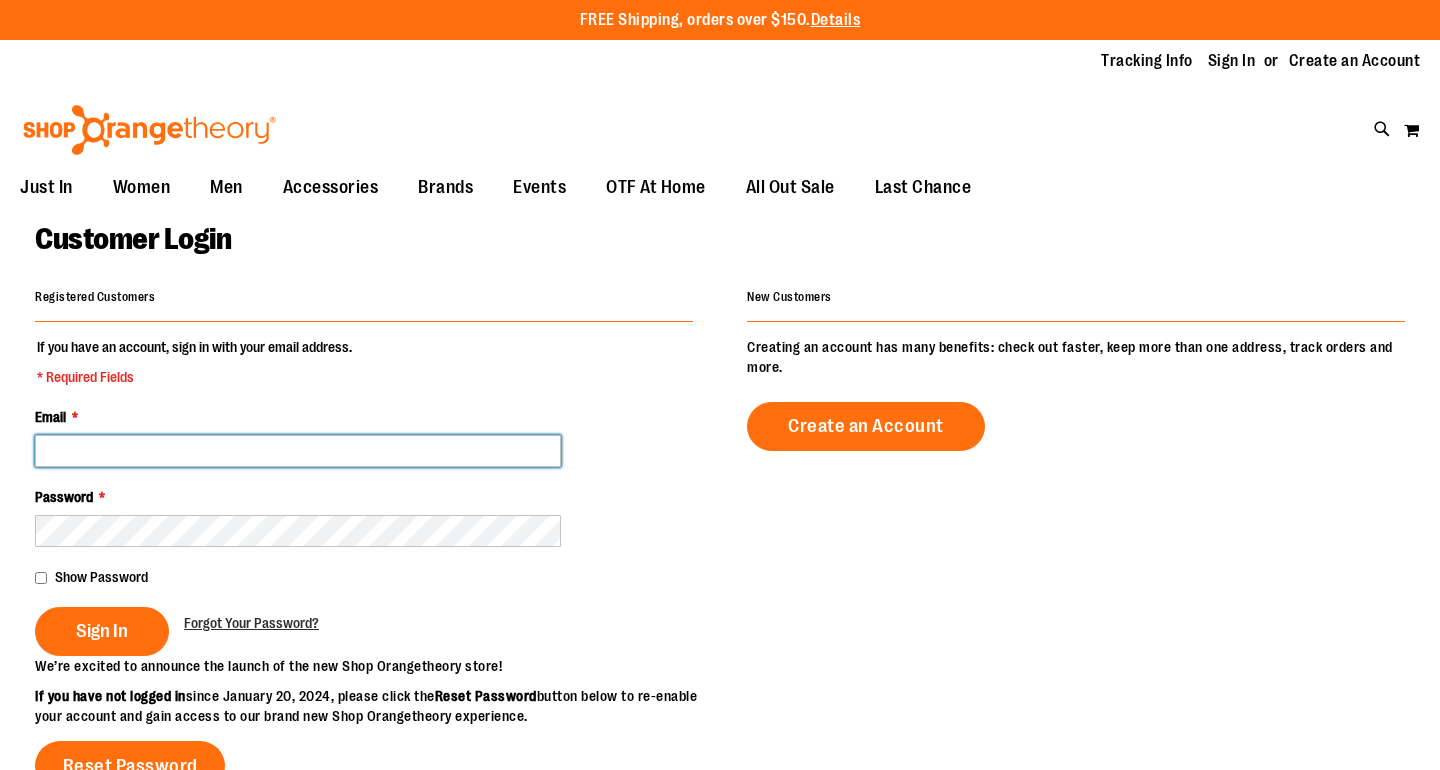 click on "Email *" at bounding box center (298, 451) 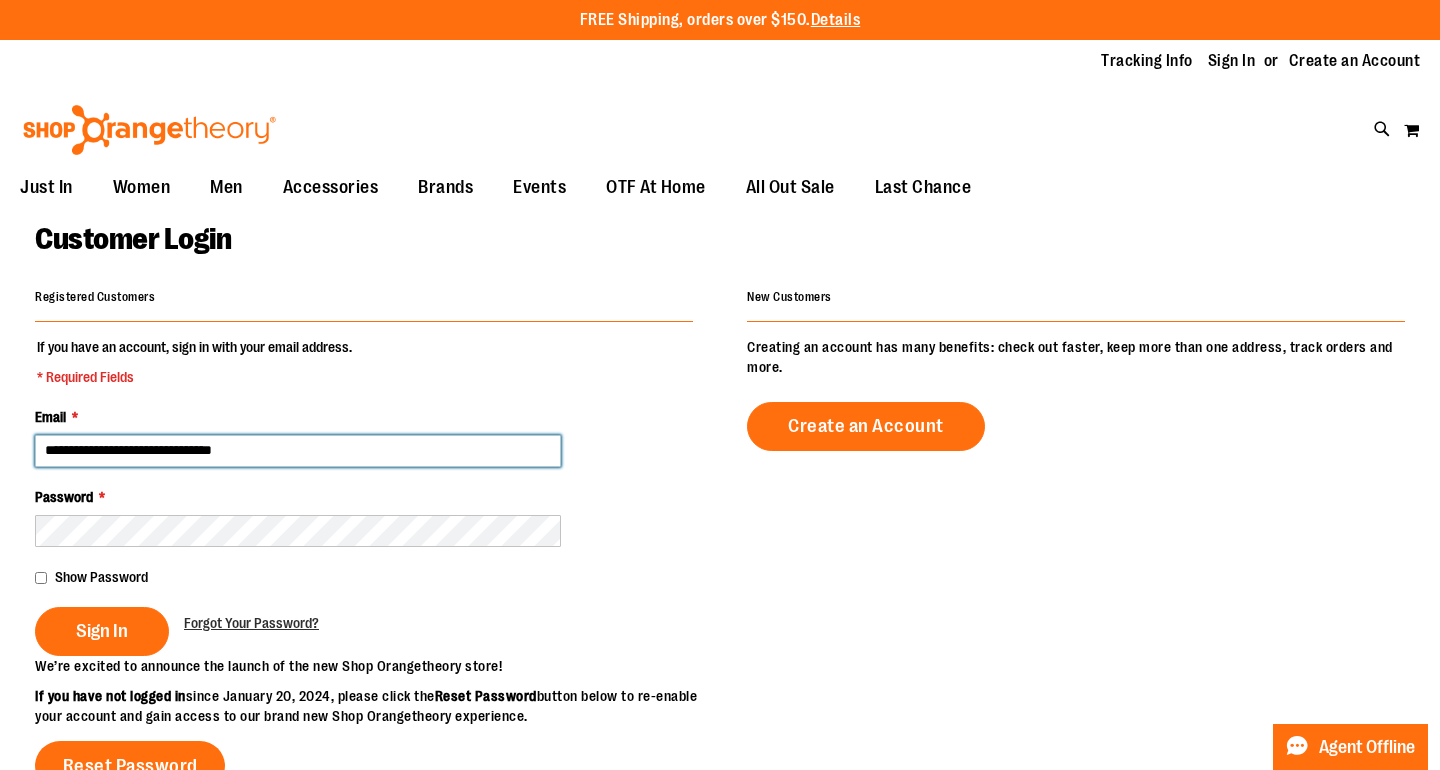 type on "**********" 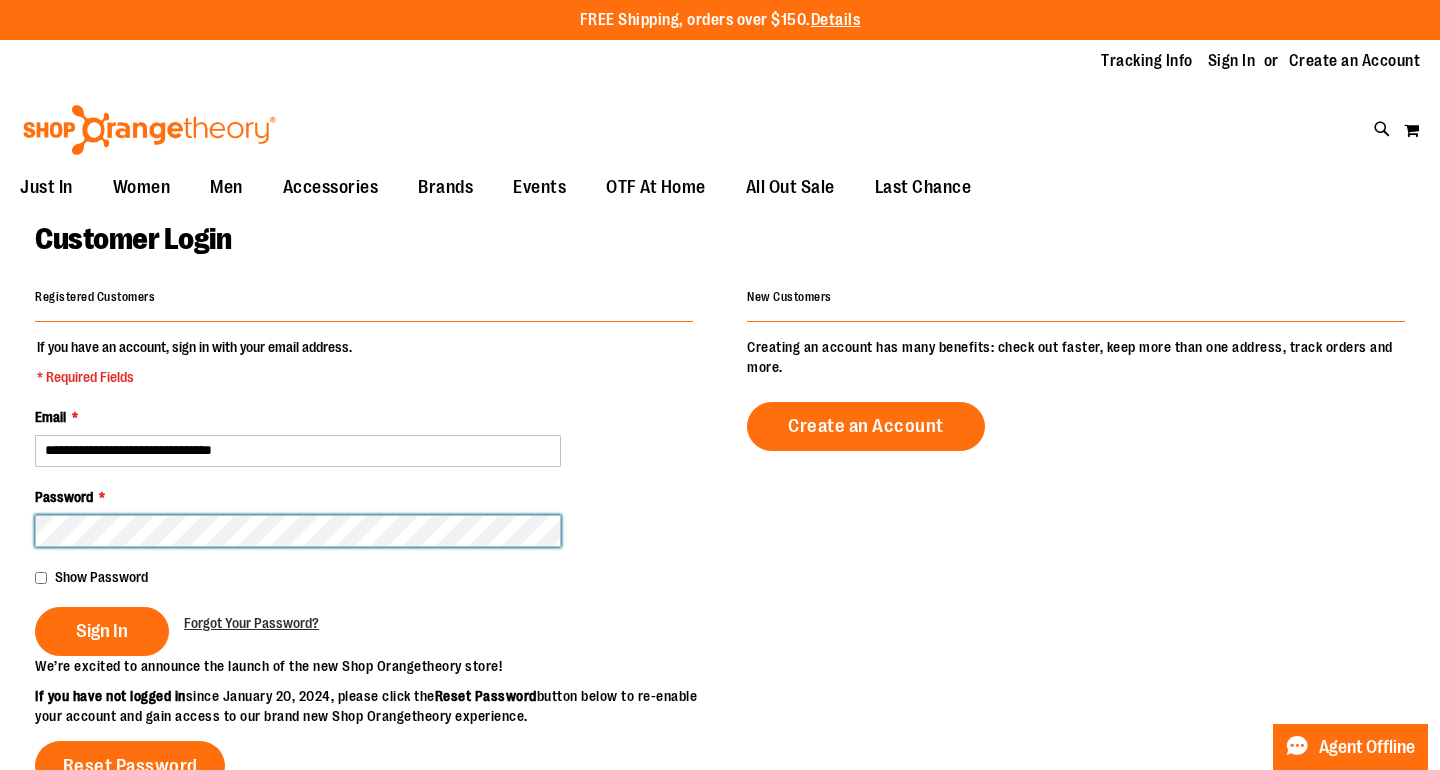 click on "Sign In" at bounding box center [102, 631] 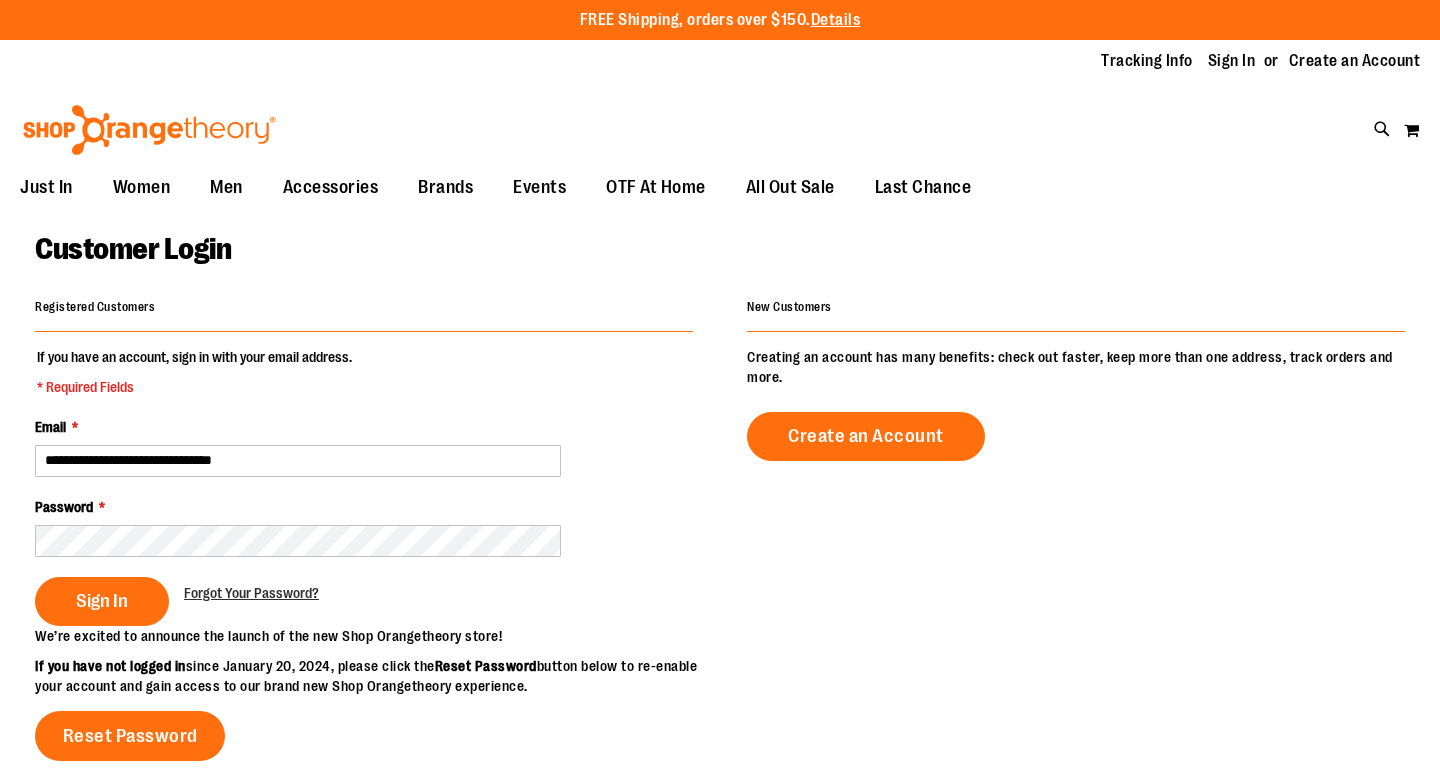 scroll, scrollTop: 0, scrollLeft: 0, axis: both 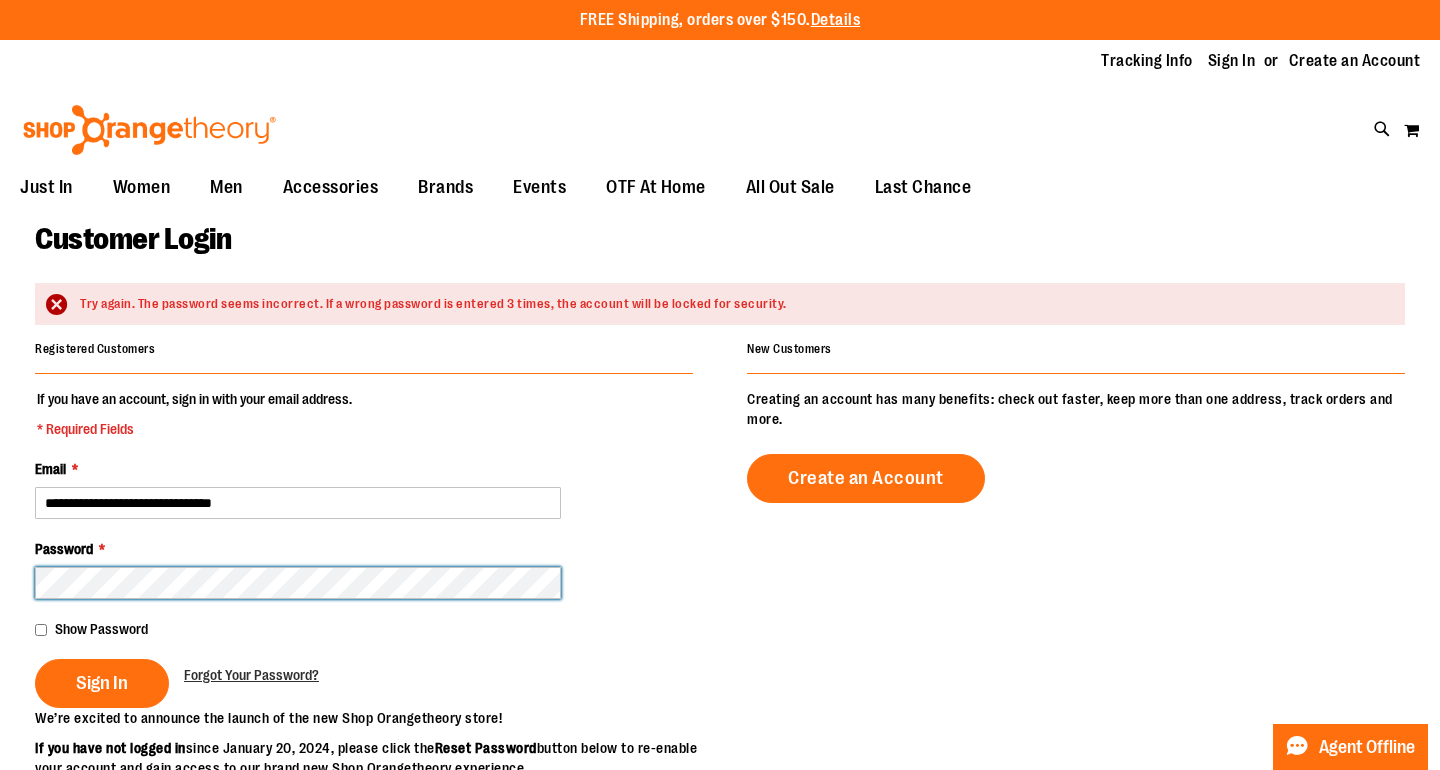 click on "Sign In" at bounding box center (102, 683) 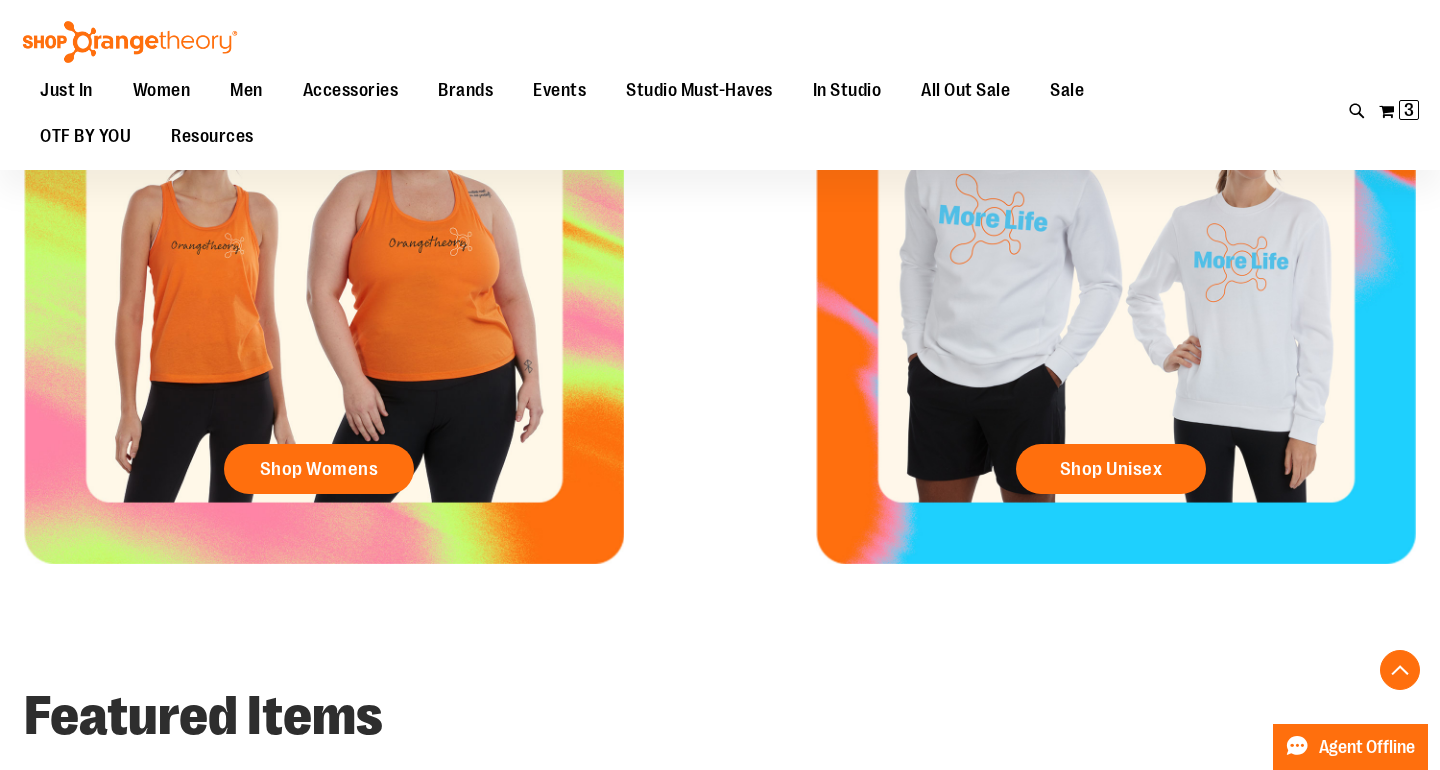 scroll, scrollTop: 934, scrollLeft: 0, axis: vertical 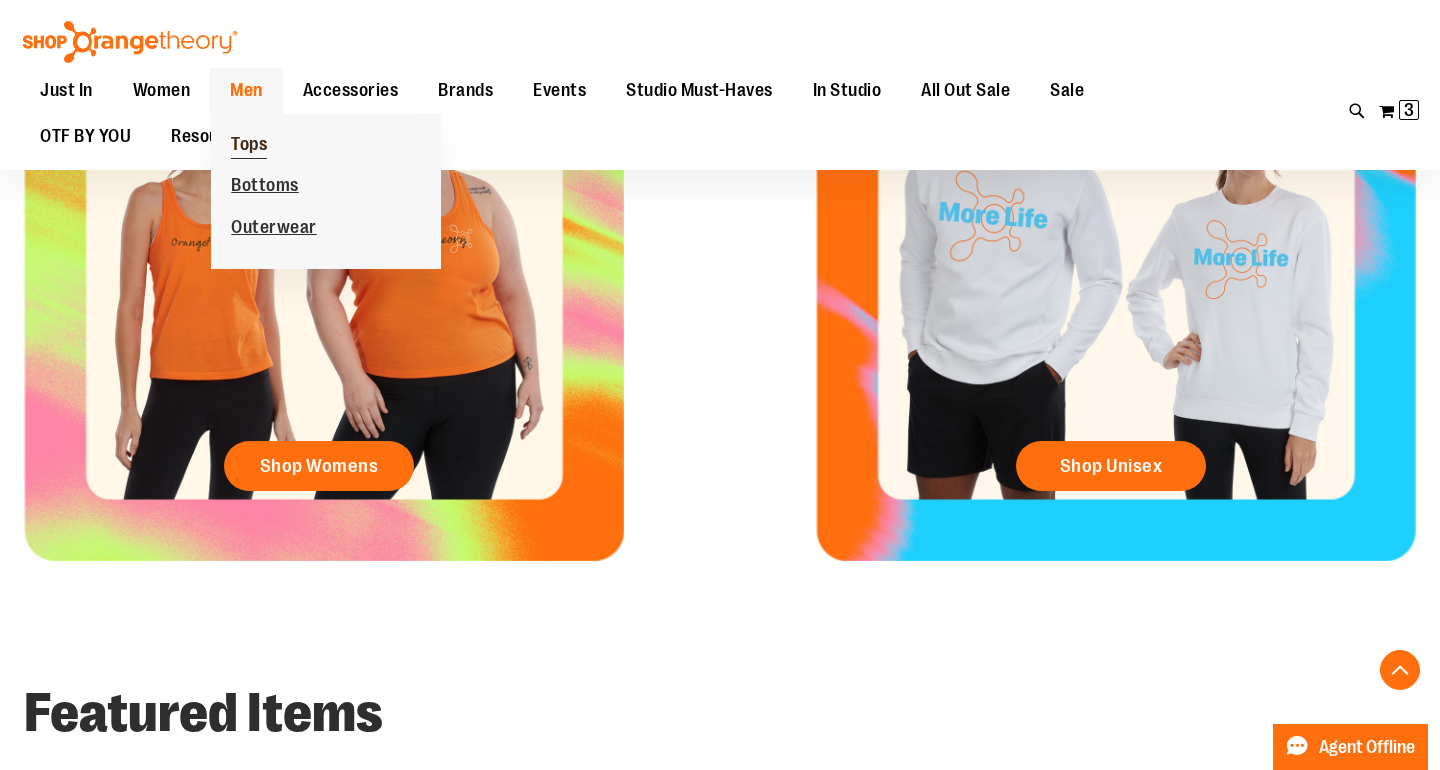 click on "Tops" at bounding box center (249, 146) 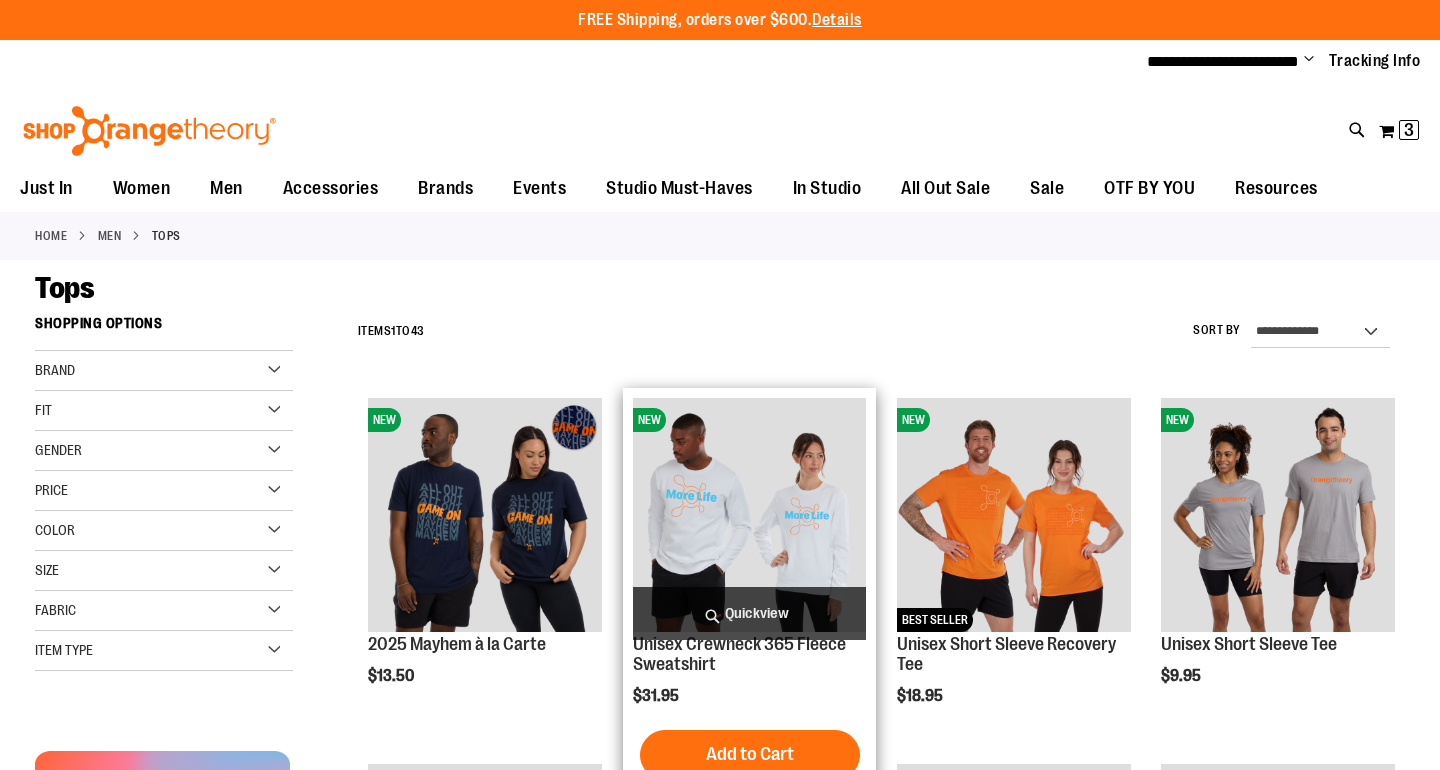 scroll, scrollTop: 245, scrollLeft: 0, axis: vertical 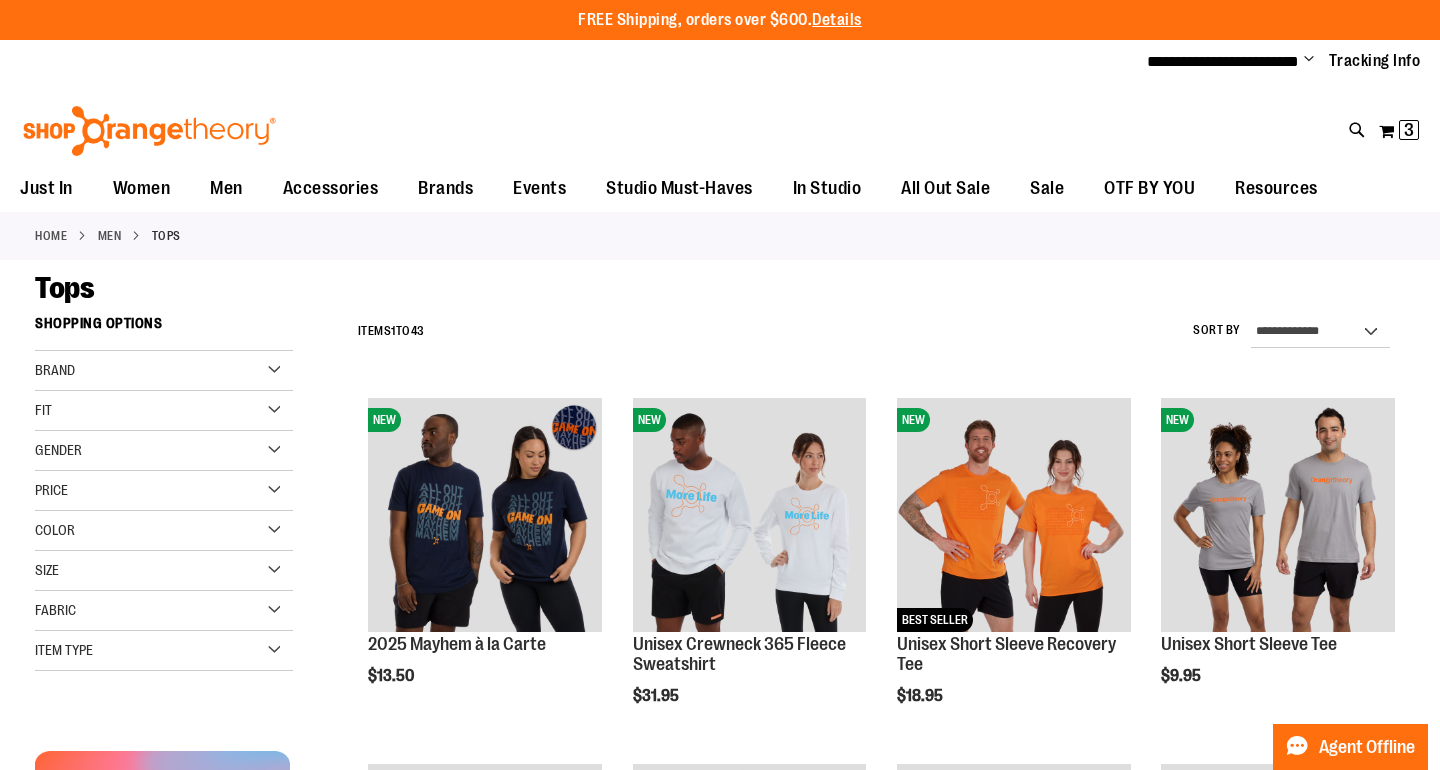 click on "Fabric" at bounding box center (164, 611) 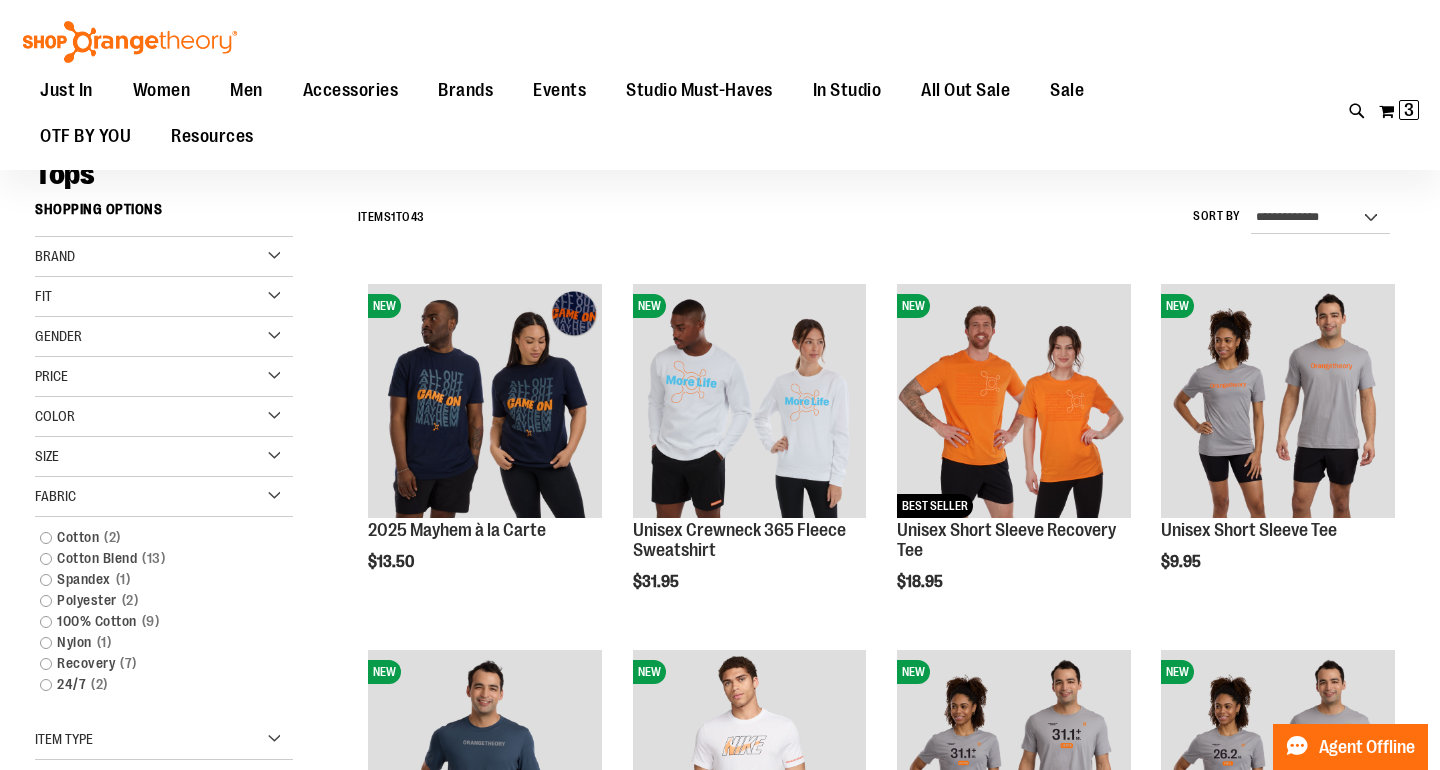 scroll, scrollTop: 156, scrollLeft: 0, axis: vertical 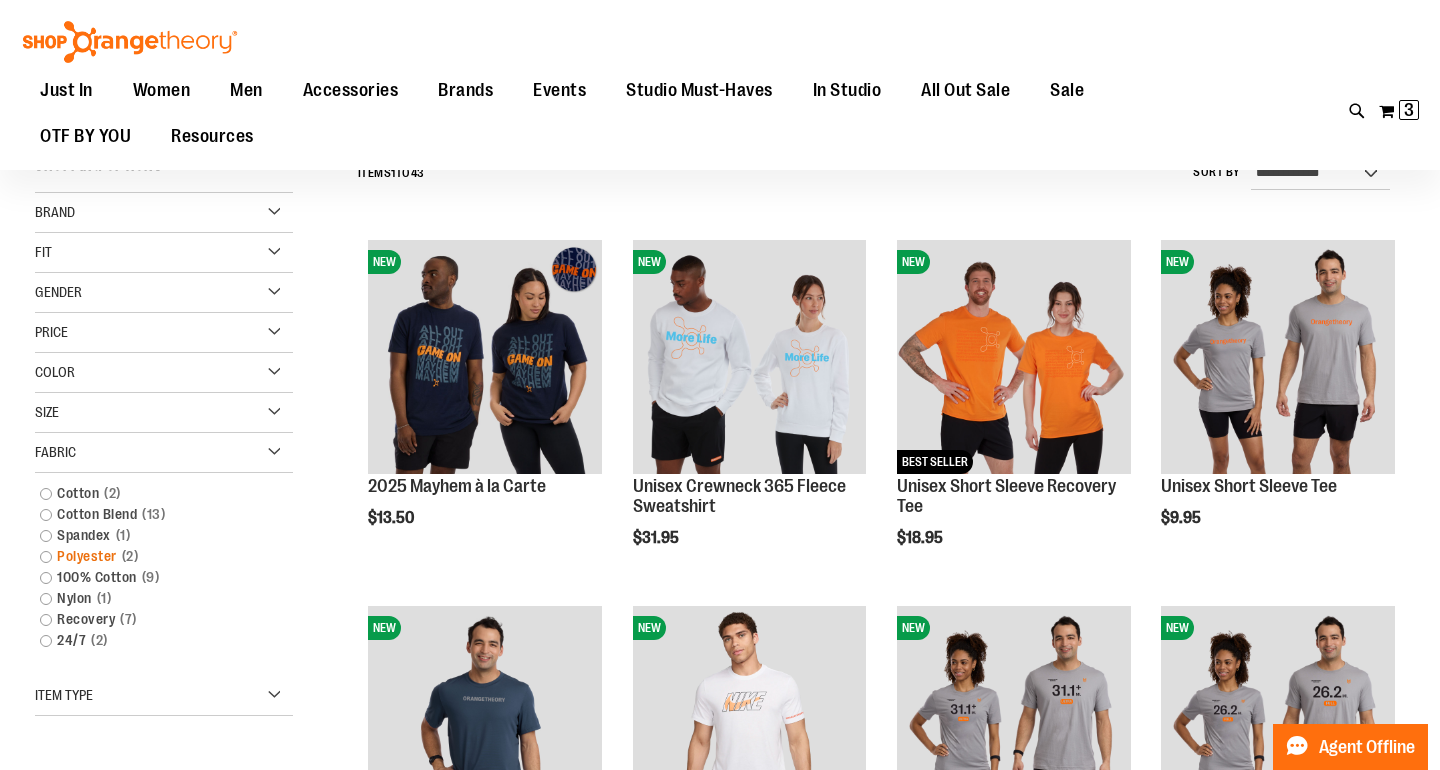 click on "Polyester                                             2
items" at bounding box center [154, 556] 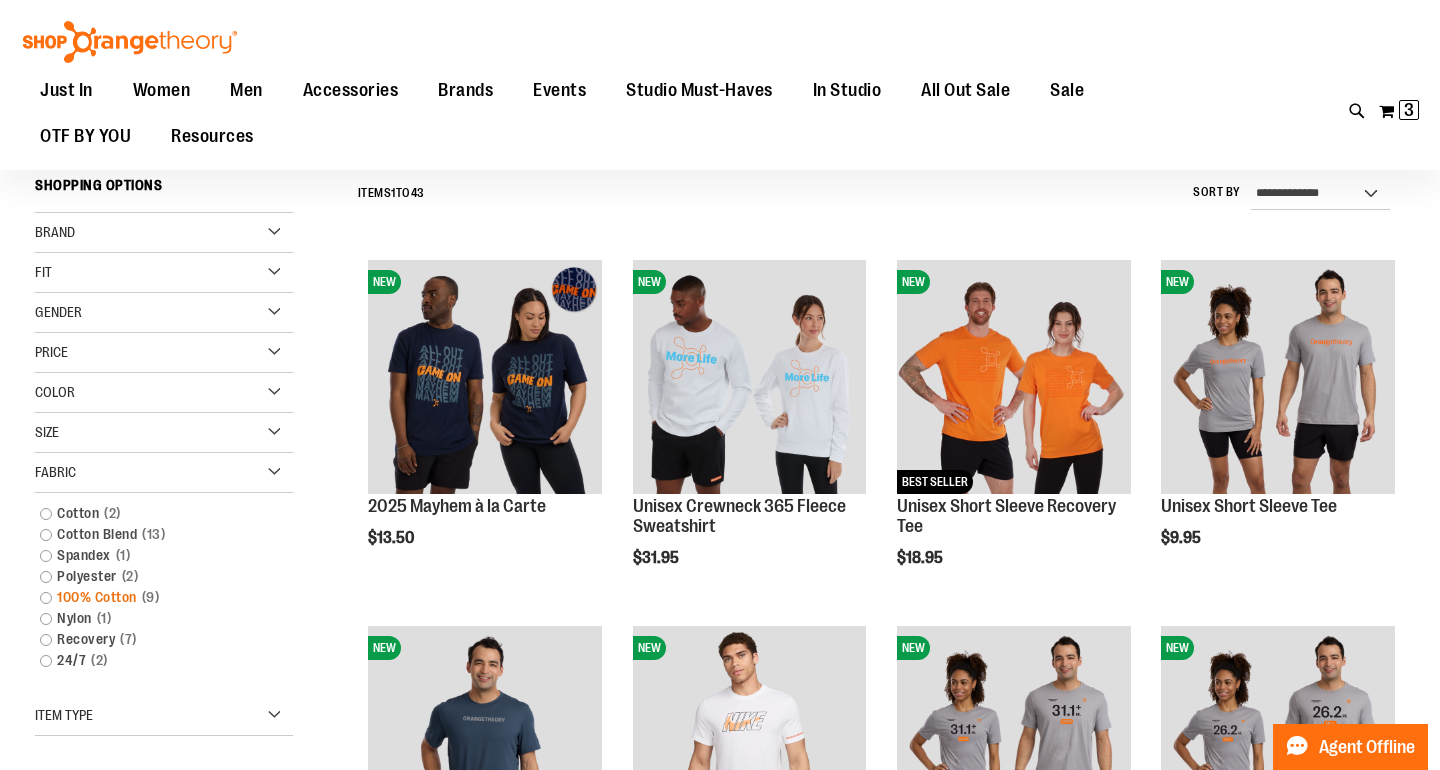scroll, scrollTop: 135, scrollLeft: 0, axis: vertical 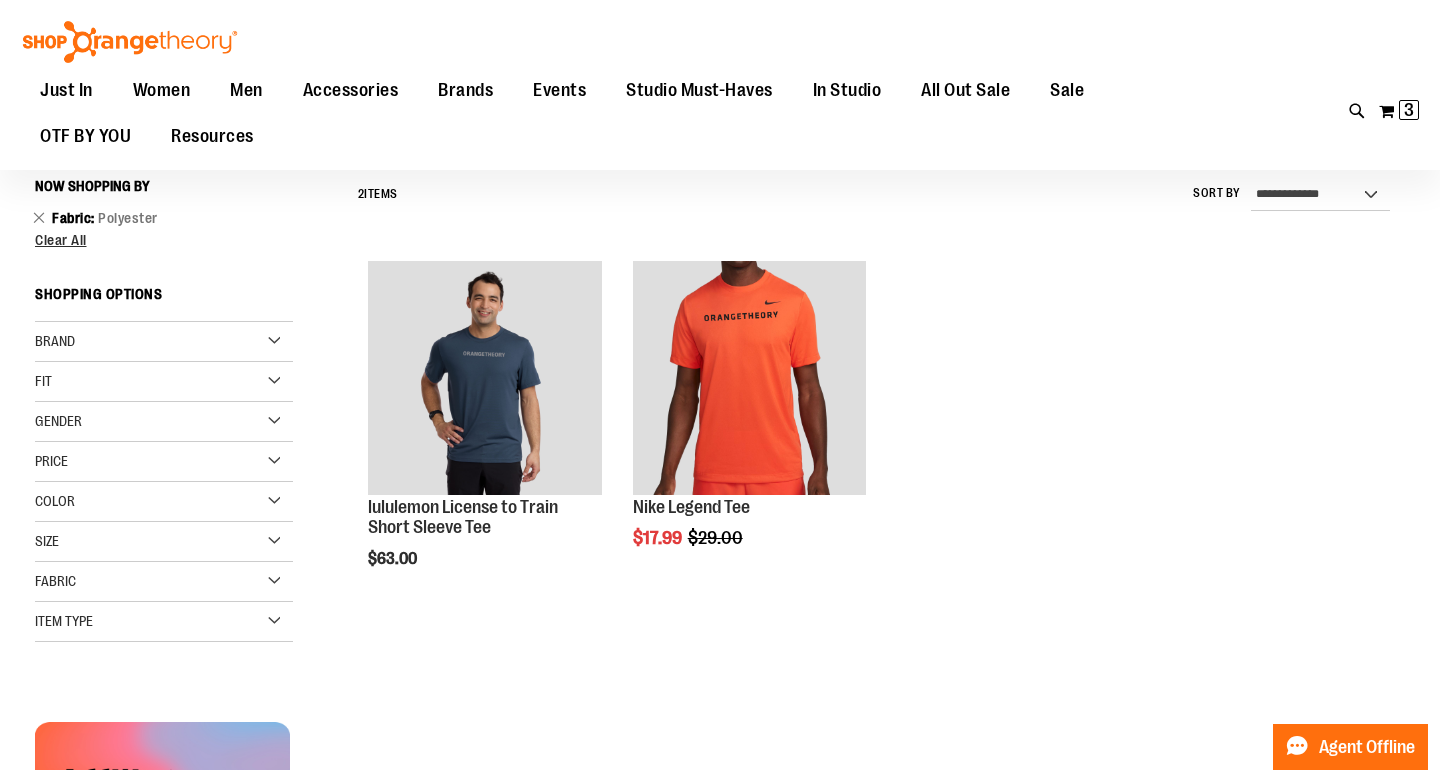 click on "Fabric" at bounding box center (55, 581) 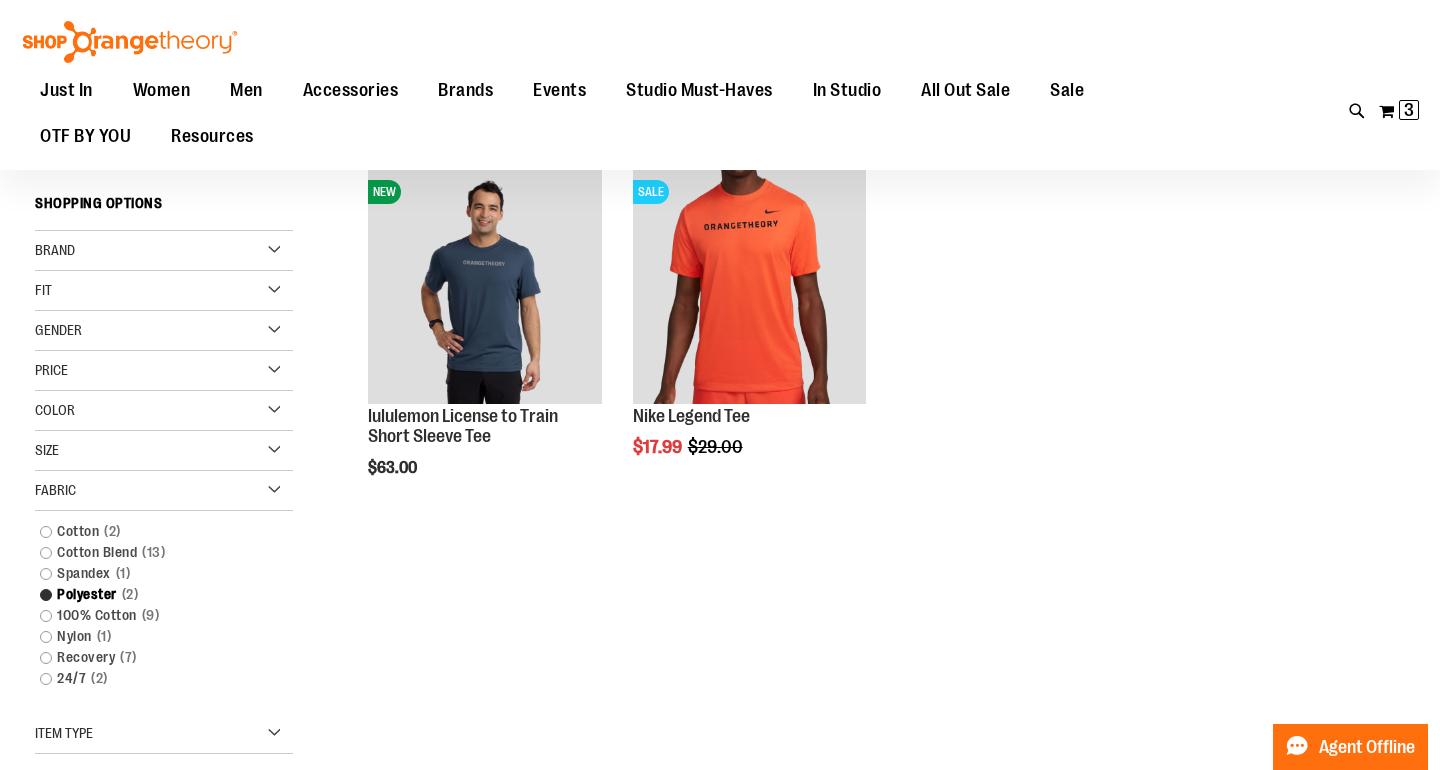 scroll, scrollTop: 230, scrollLeft: 0, axis: vertical 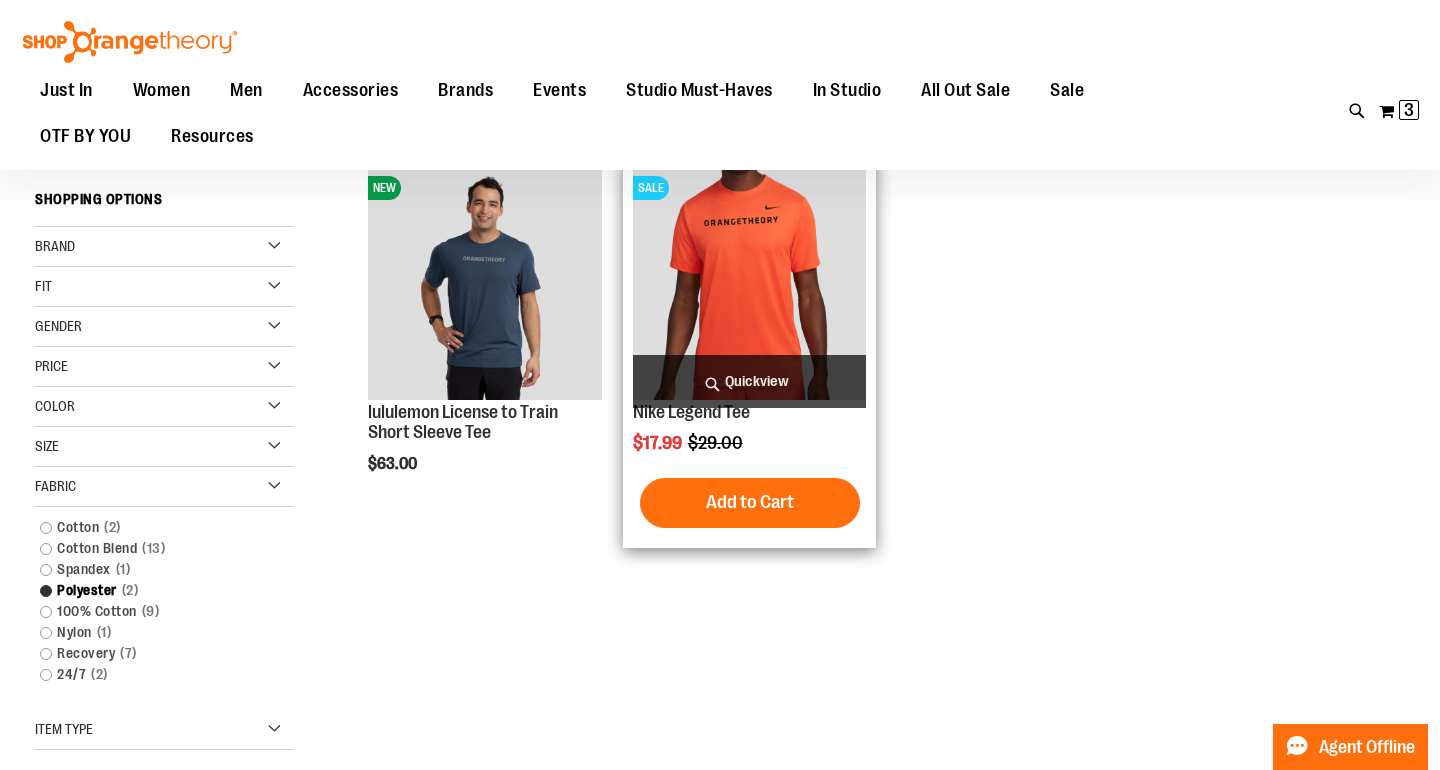 click on "Quickview" at bounding box center [750, 381] 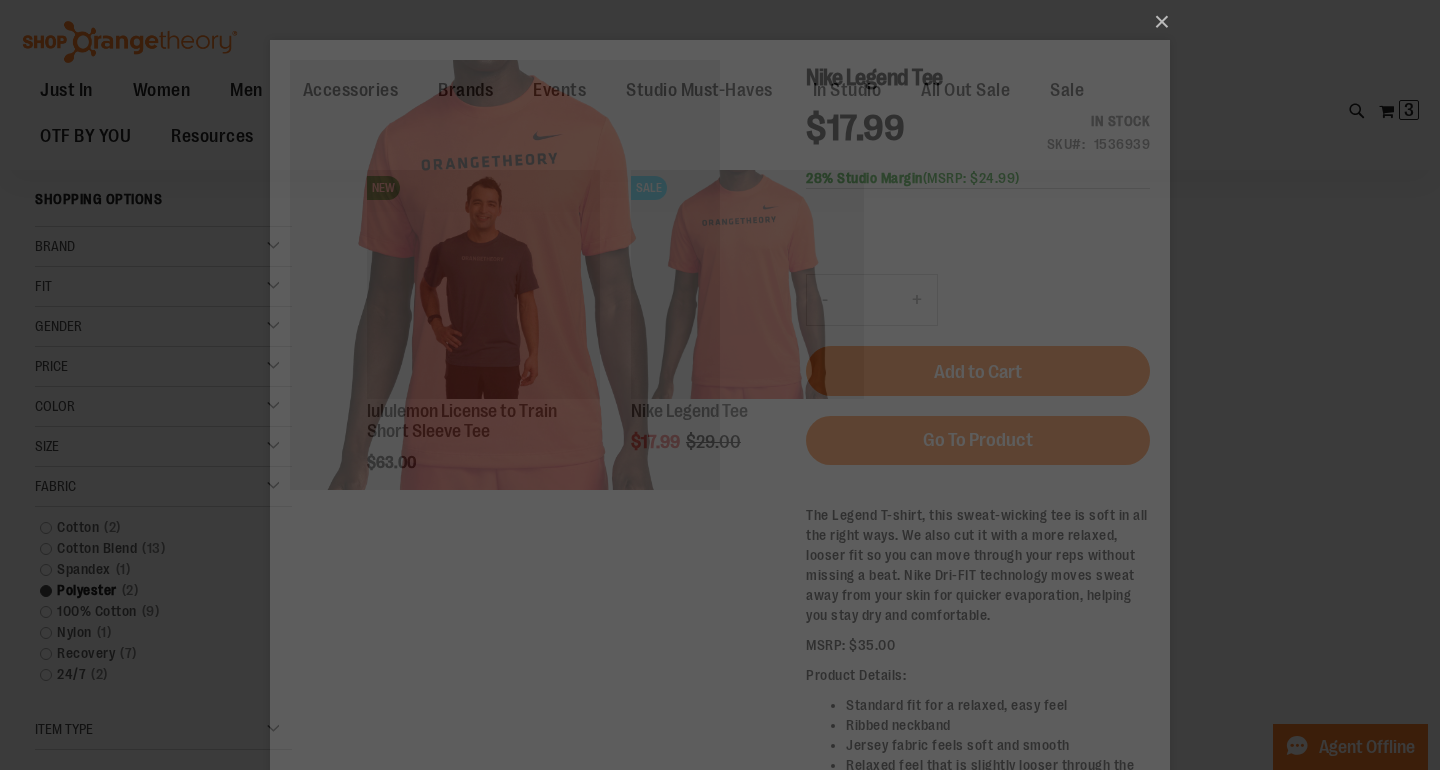 scroll, scrollTop: 0, scrollLeft: 0, axis: both 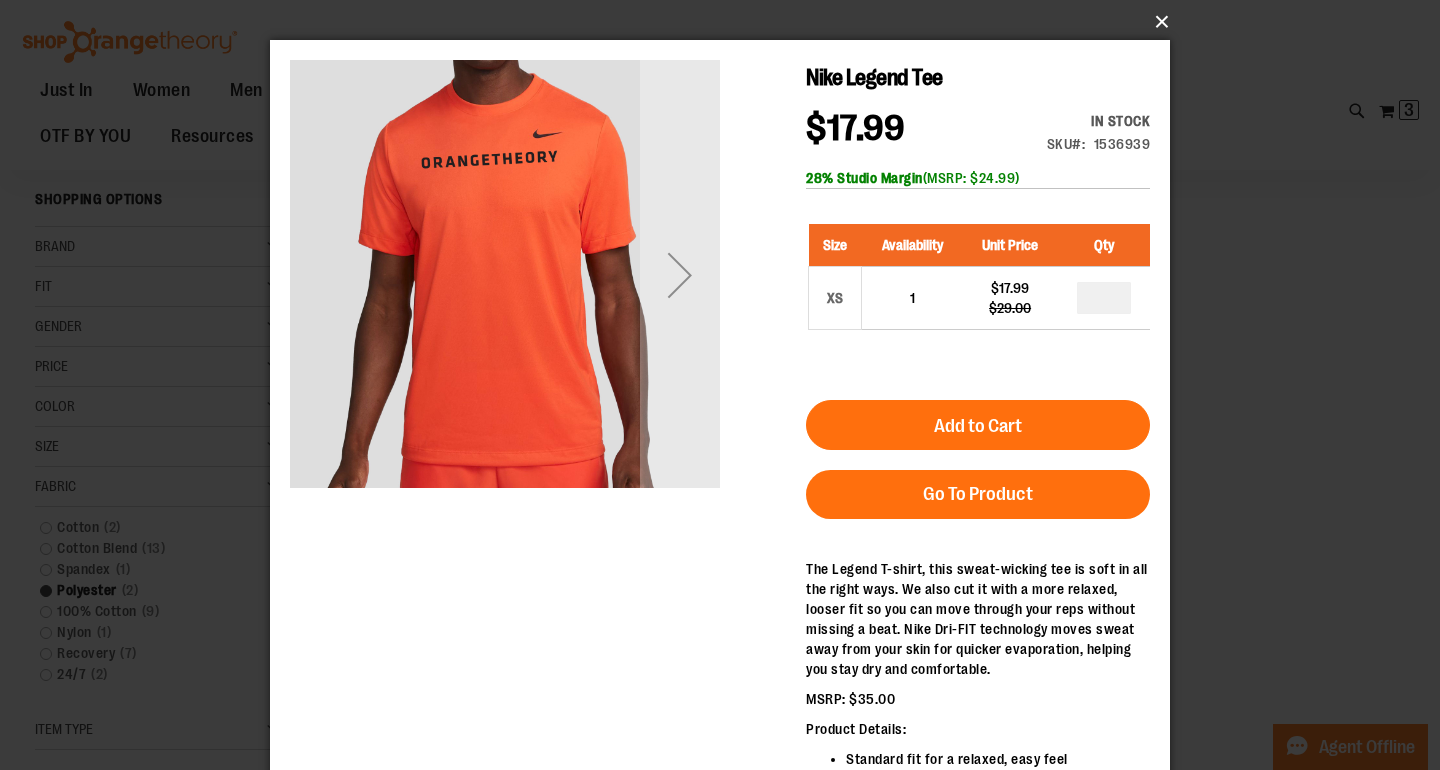 click on "×" at bounding box center (726, 22) 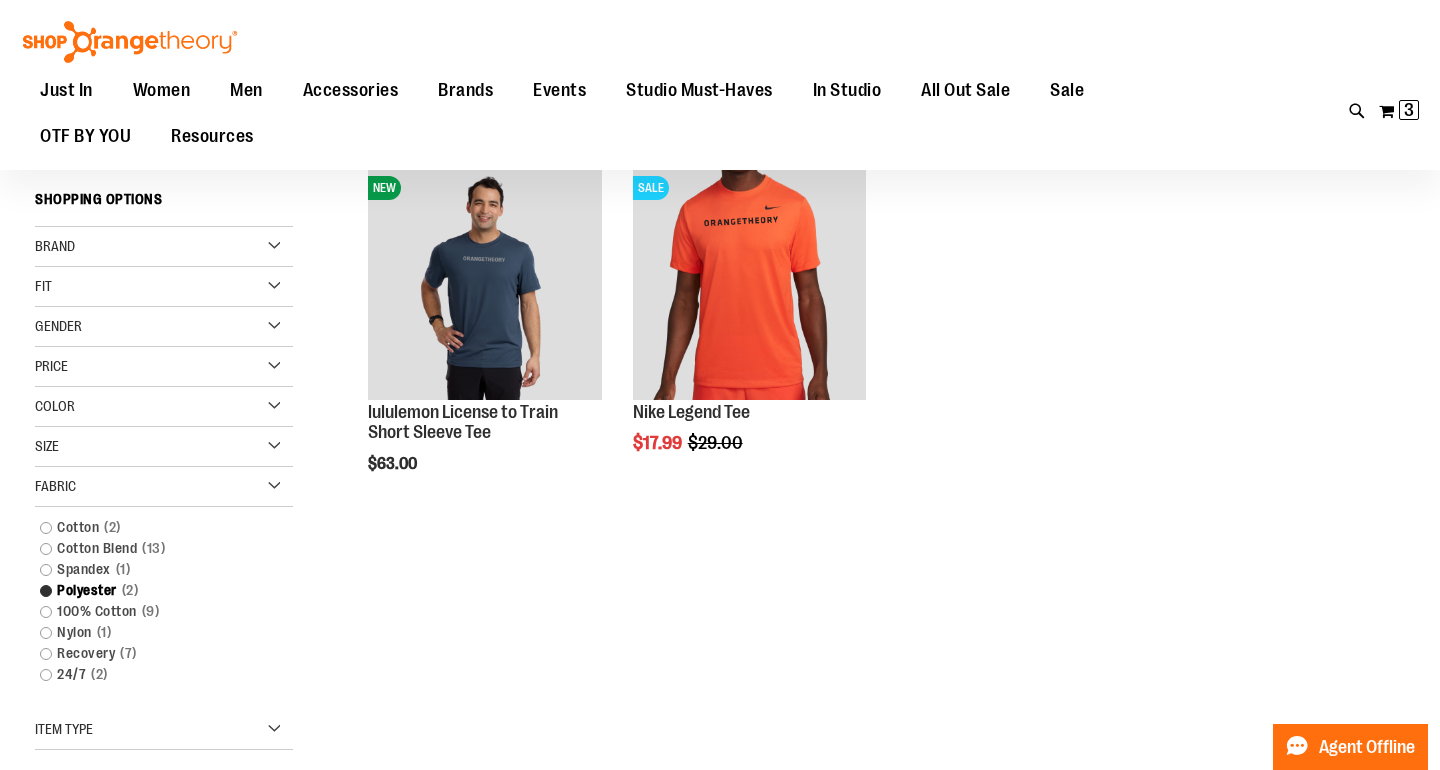 click on "Fabric" at bounding box center (164, 487) 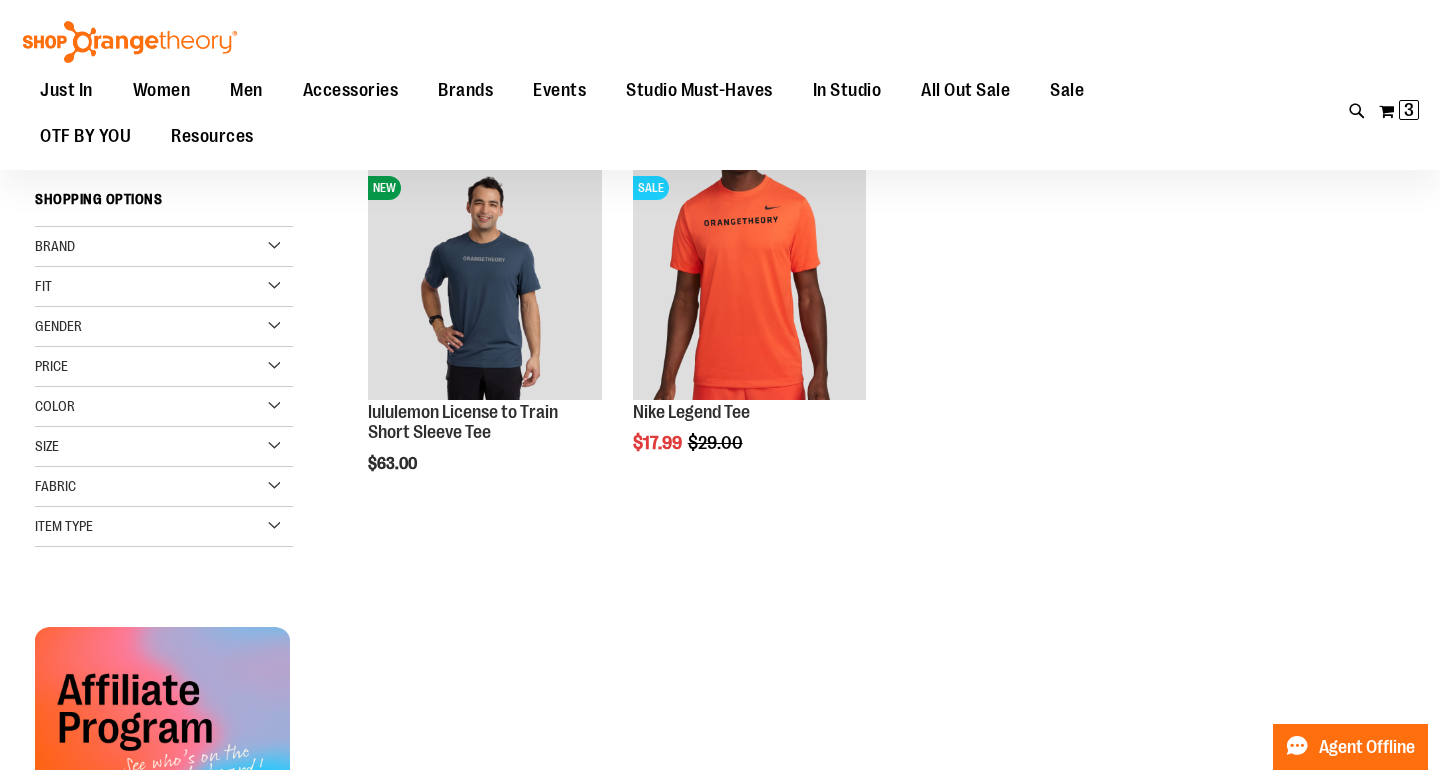 click on "Fabric" at bounding box center (164, 487) 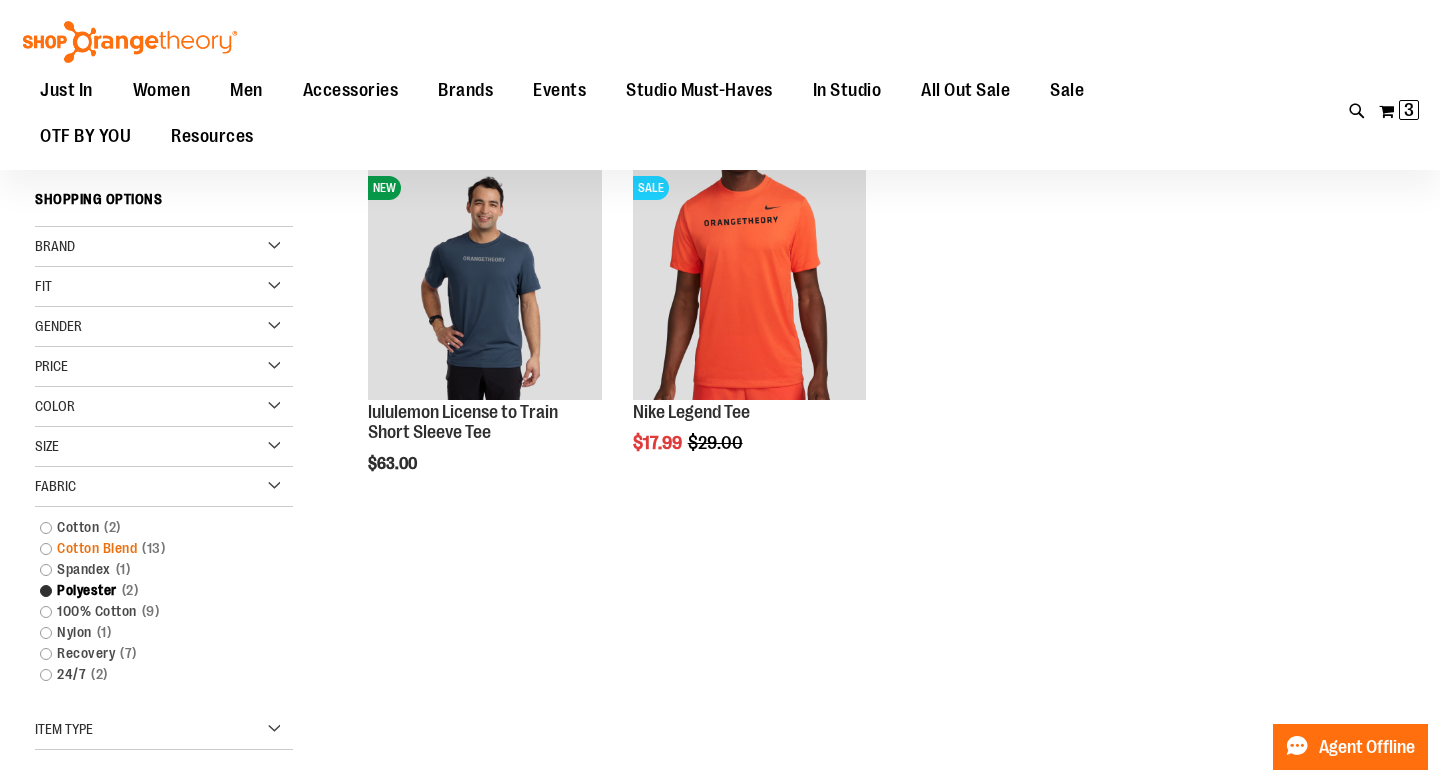 click on "Cotton Blend                                             13
items" at bounding box center [154, 548] 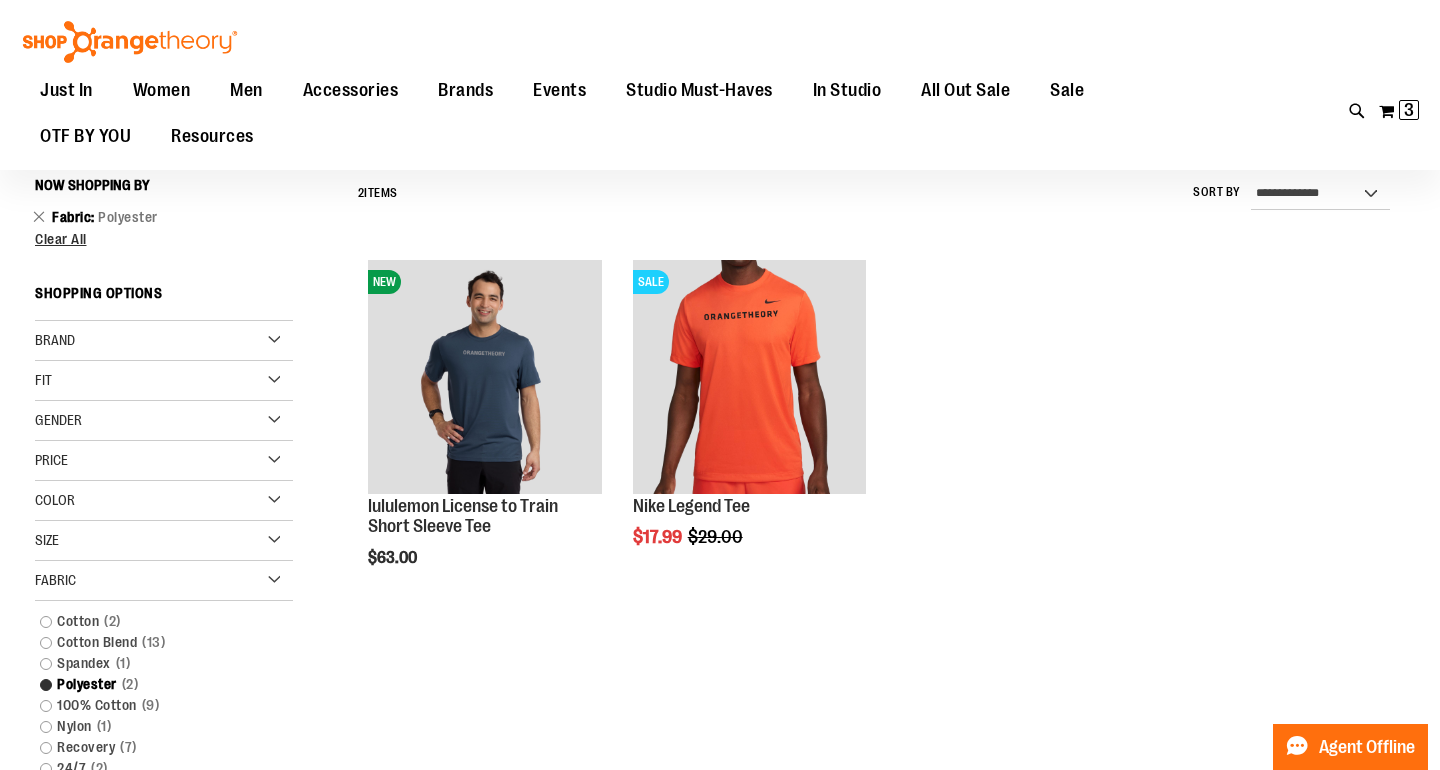 scroll, scrollTop: 135, scrollLeft: 0, axis: vertical 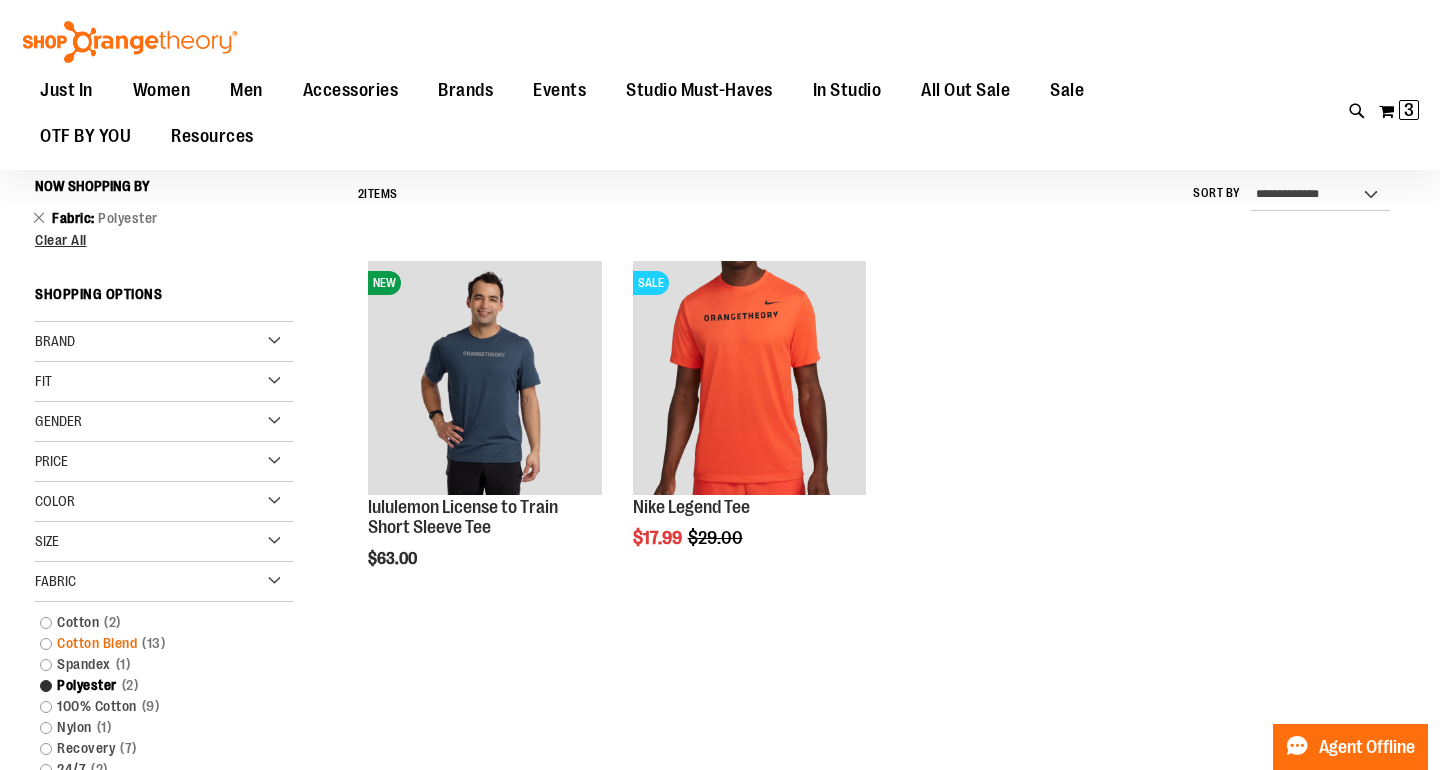 click on "Cotton Blend                                             13
items" at bounding box center [154, 643] 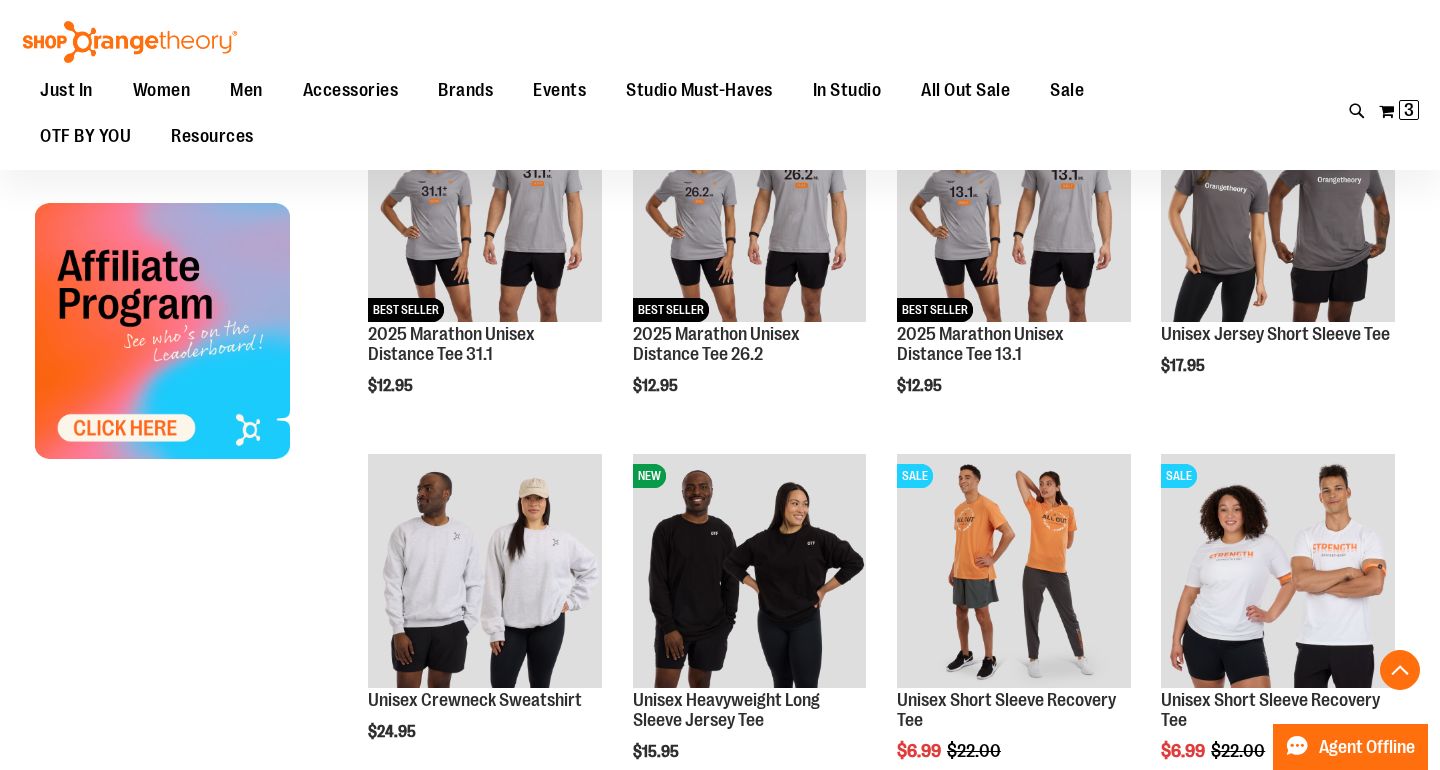 scroll, scrollTop: 889, scrollLeft: 0, axis: vertical 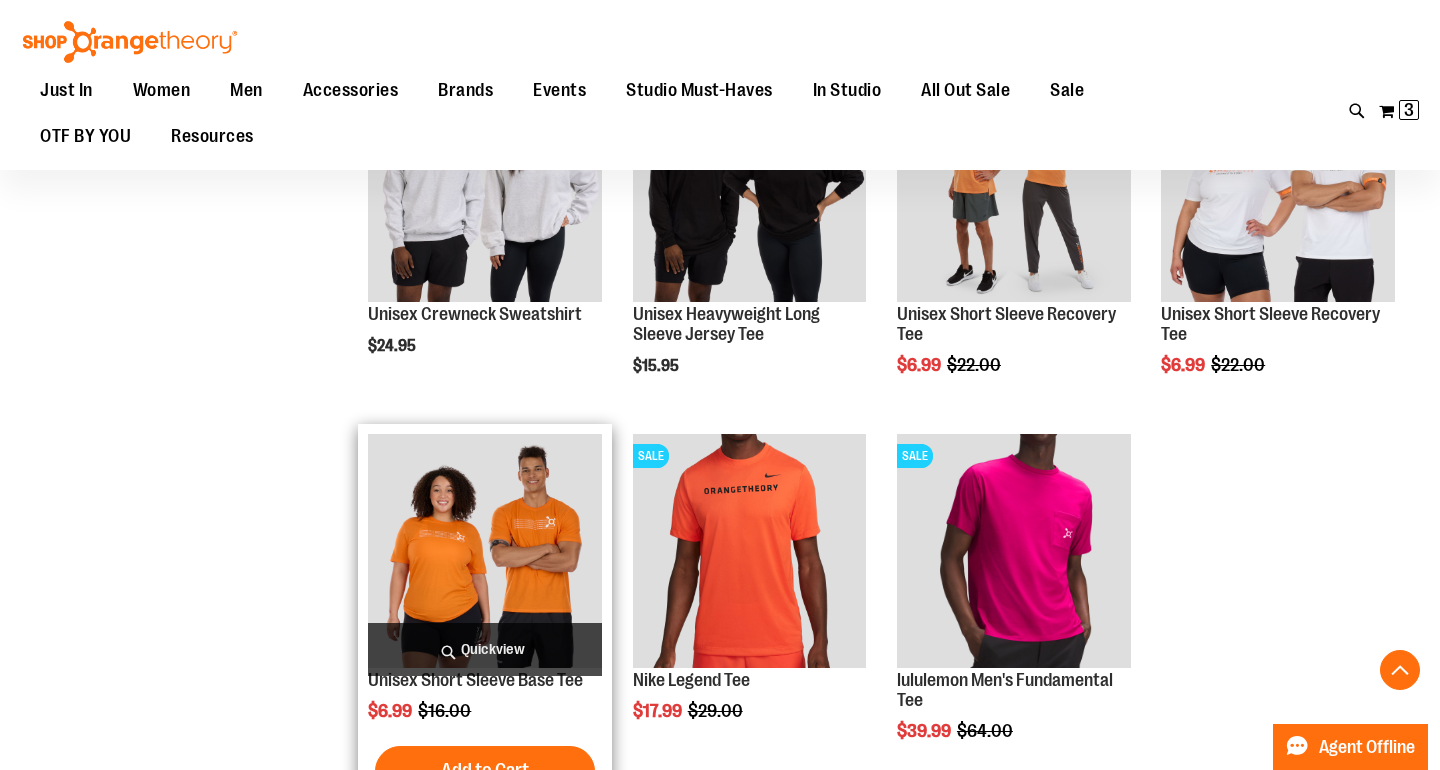 click at bounding box center [485, 551] 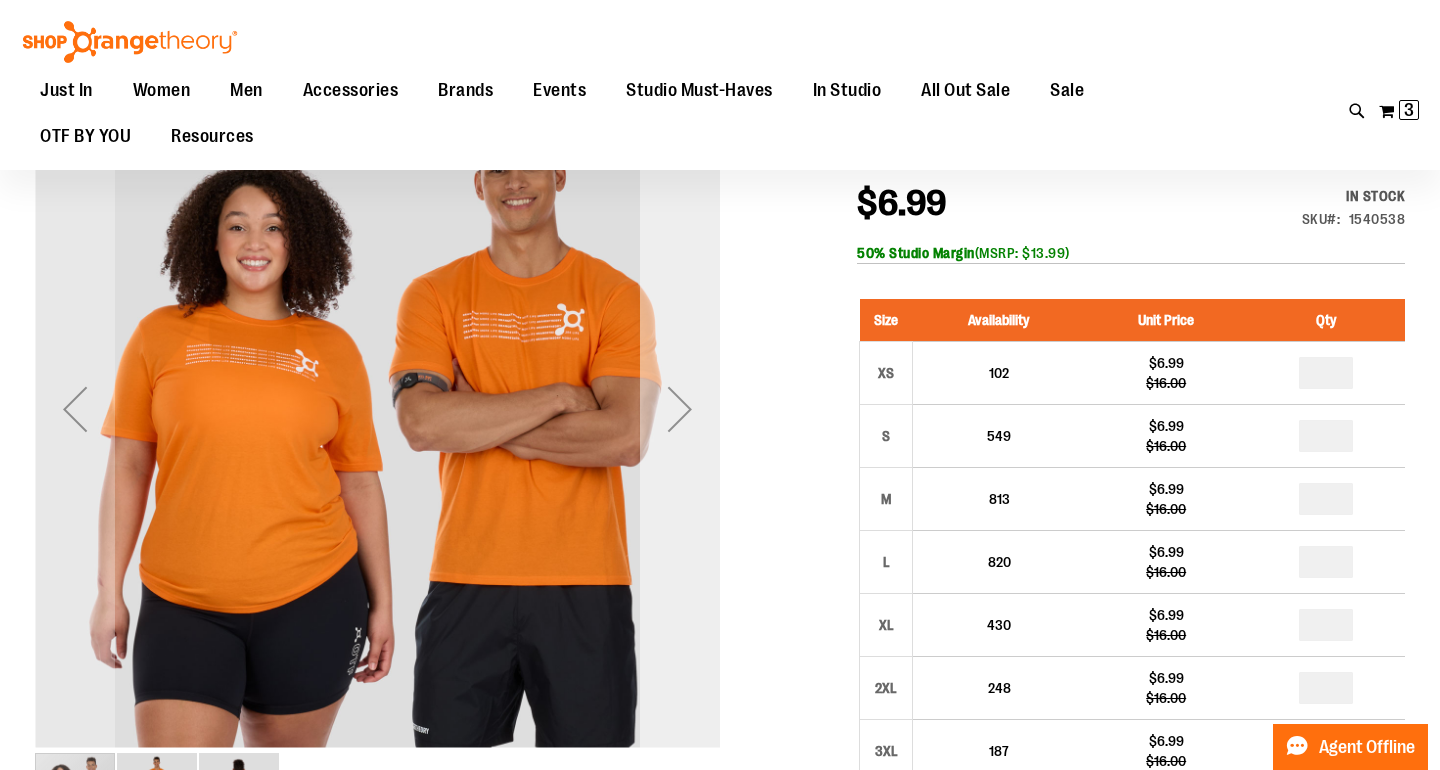 scroll, scrollTop: 0, scrollLeft: 0, axis: both 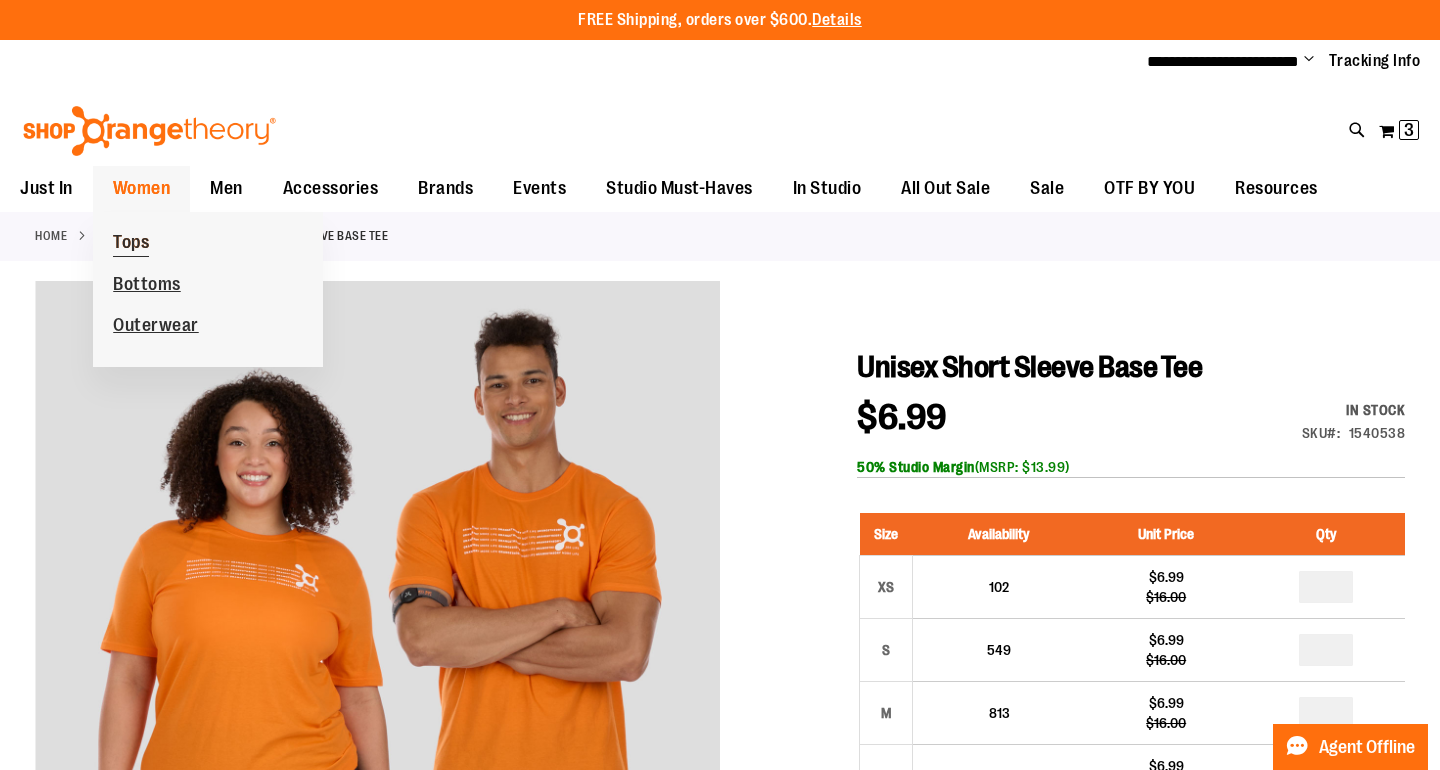 click on "Tops" at bounding box center [131, 244] 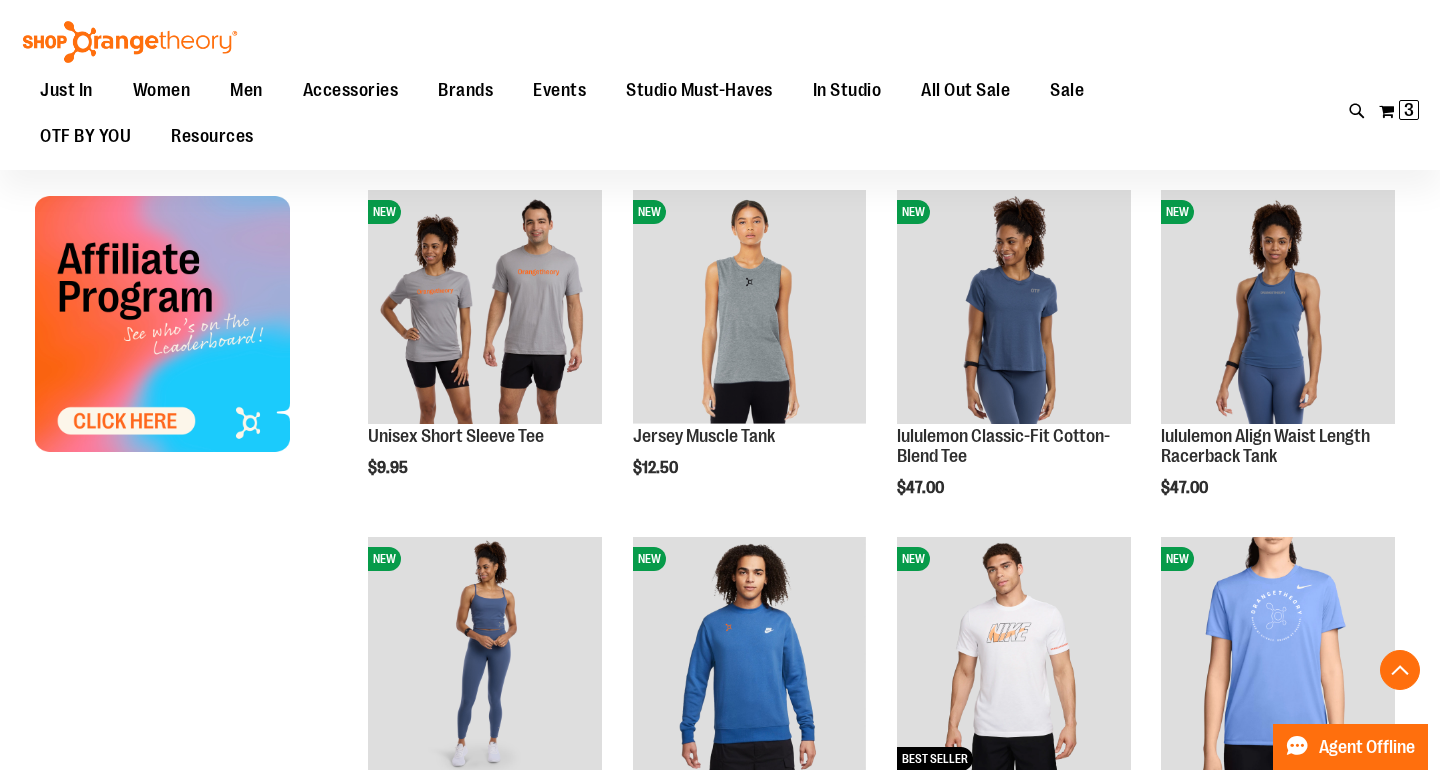 scroll, scrollTop: 667, scrollLeft: 0, axis: vertical 